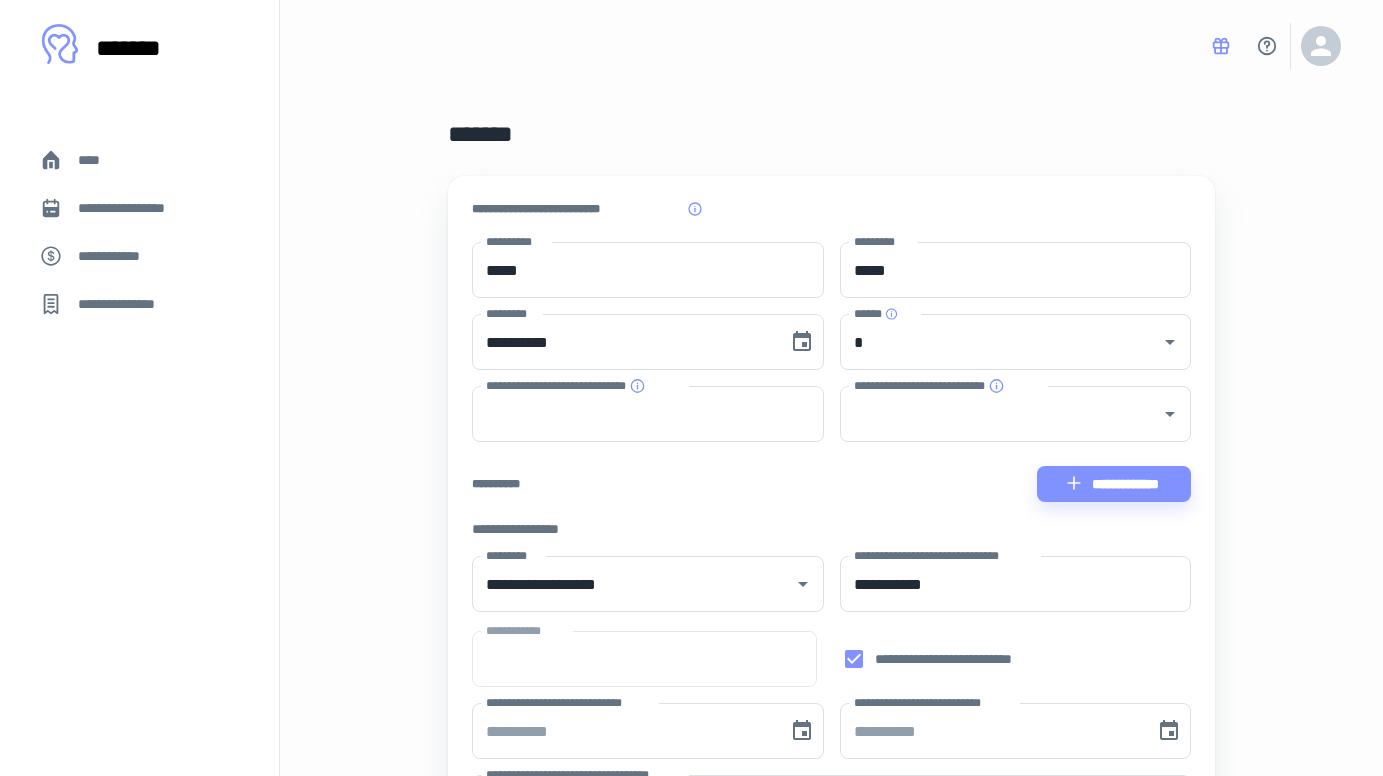 scroll, scrollTop: 484, scrollLeft: 0, axis: vertical 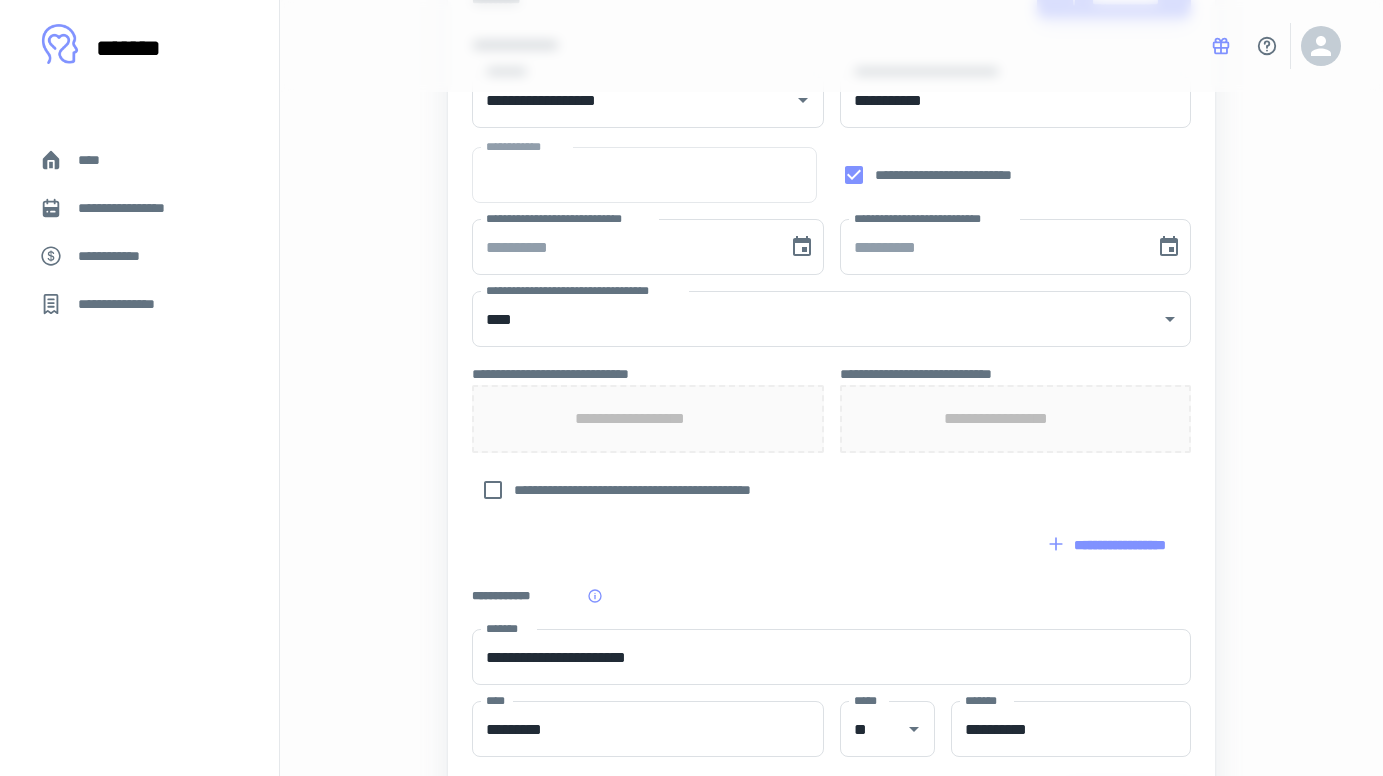 click on "****" at bounding box center [97, 160] 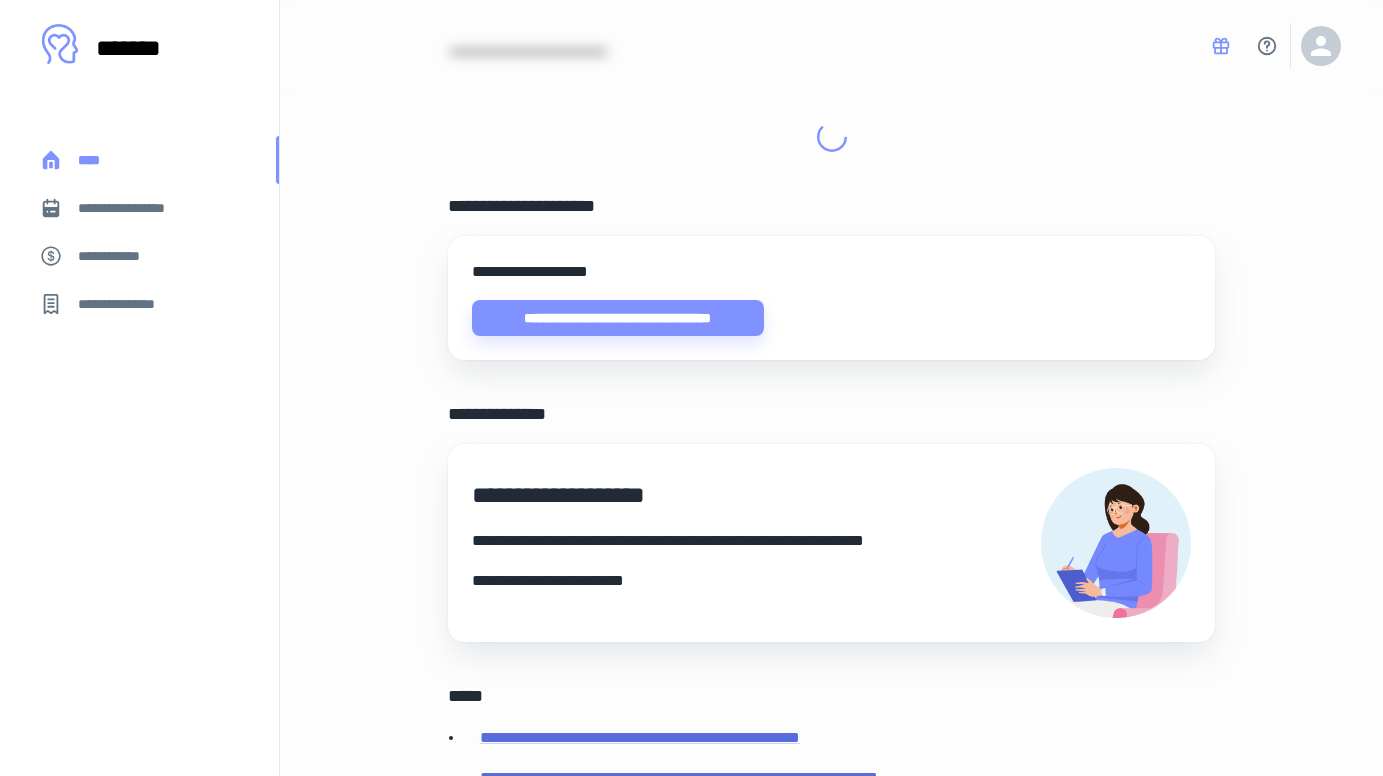 scroll, scrollTop: 0, scrollLeft: 0, axis: both 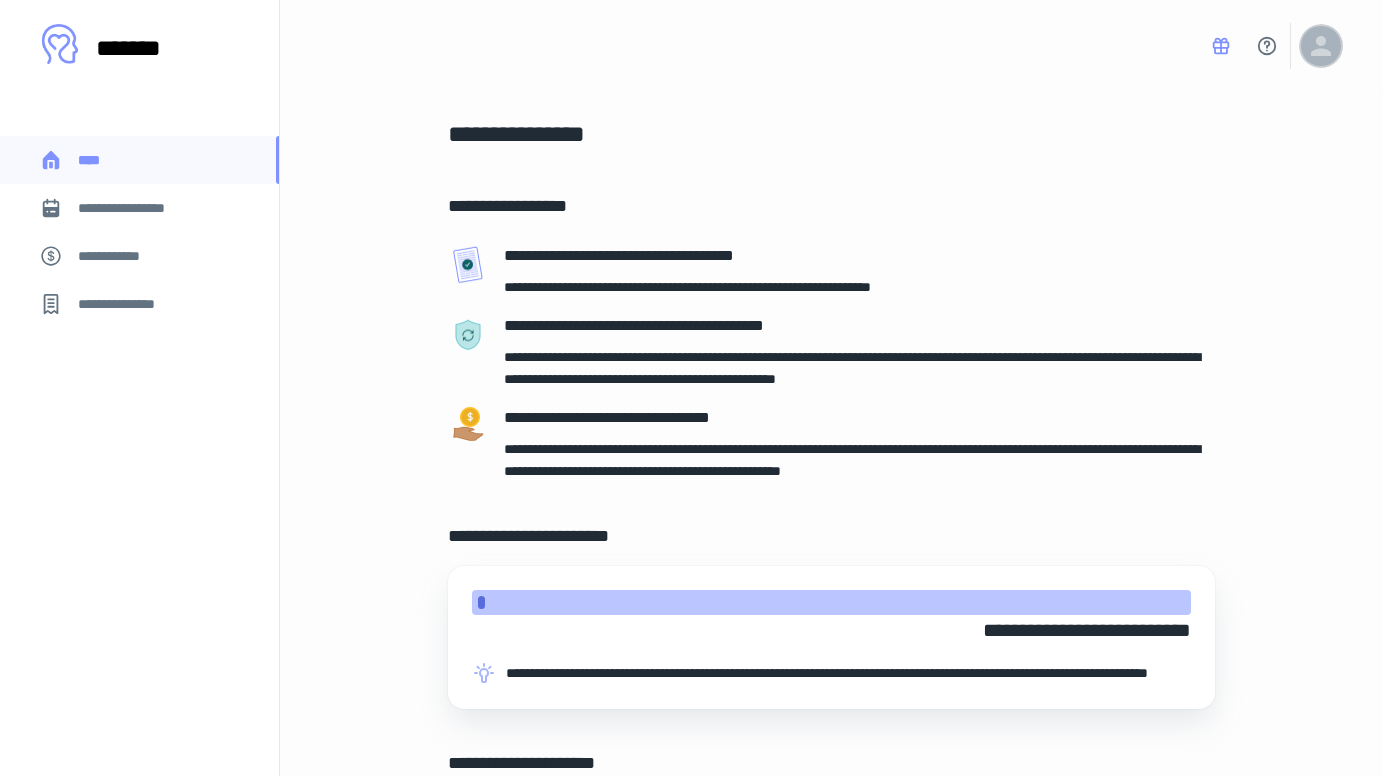 click 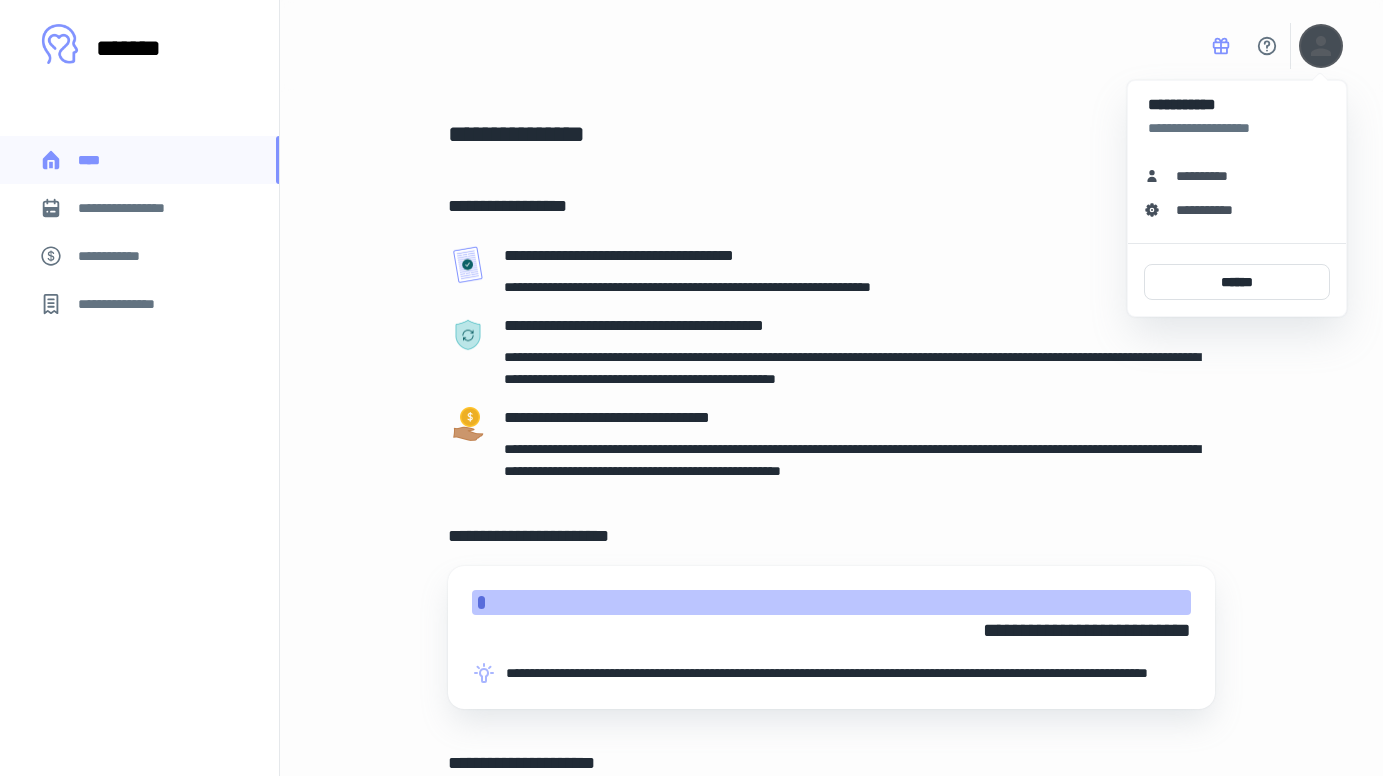 click on "**********" at bounding box center (1209, 176) 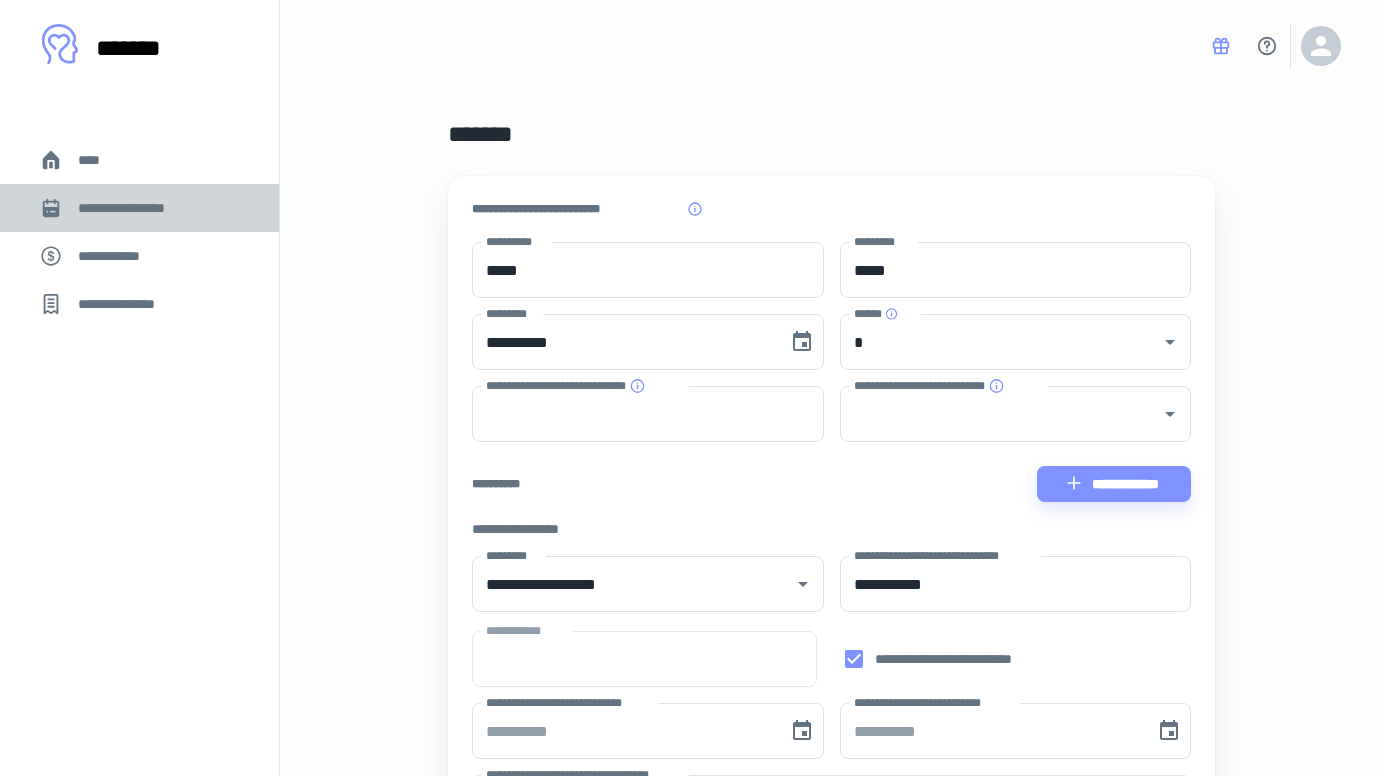 click on "**********" at bounding box center [139, 208] 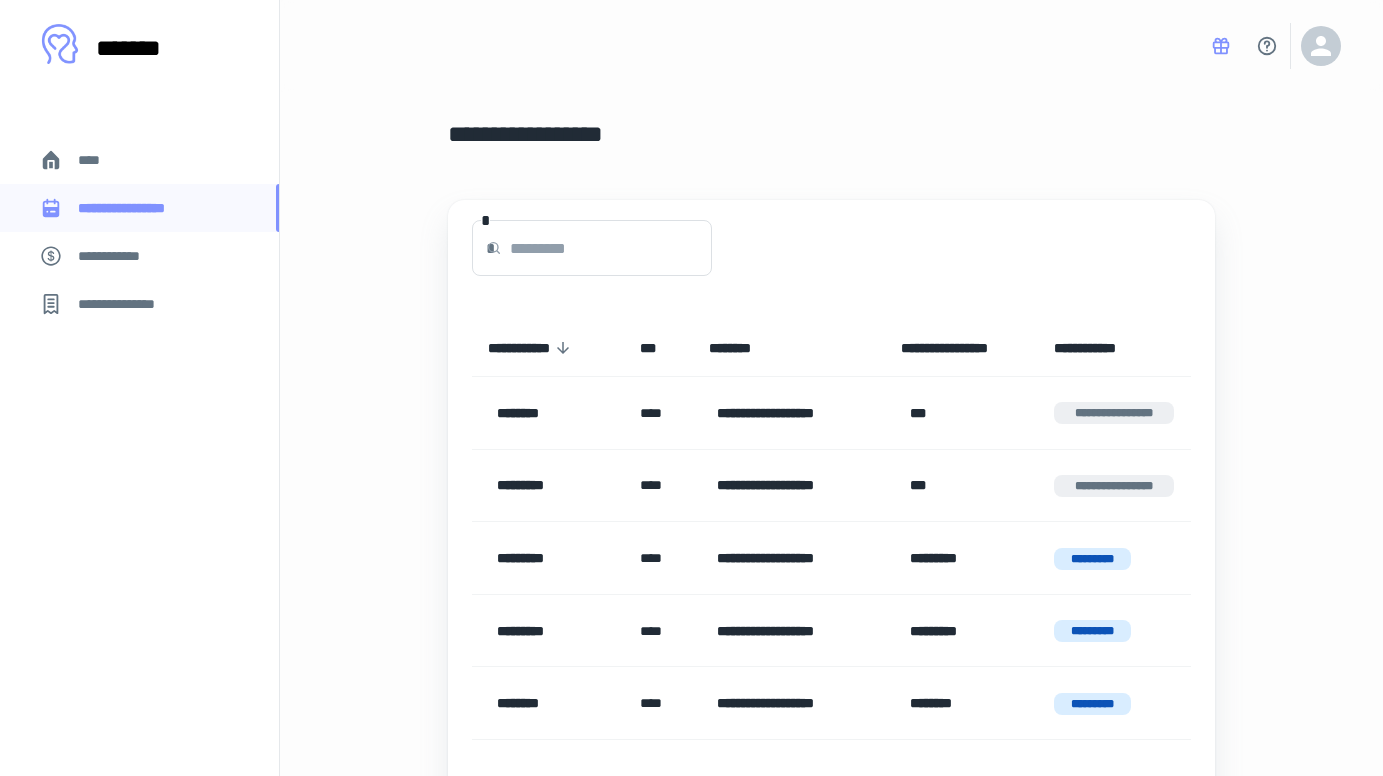 scroll, scrollTop: 121, scrollLeft: 0, axis: vertical 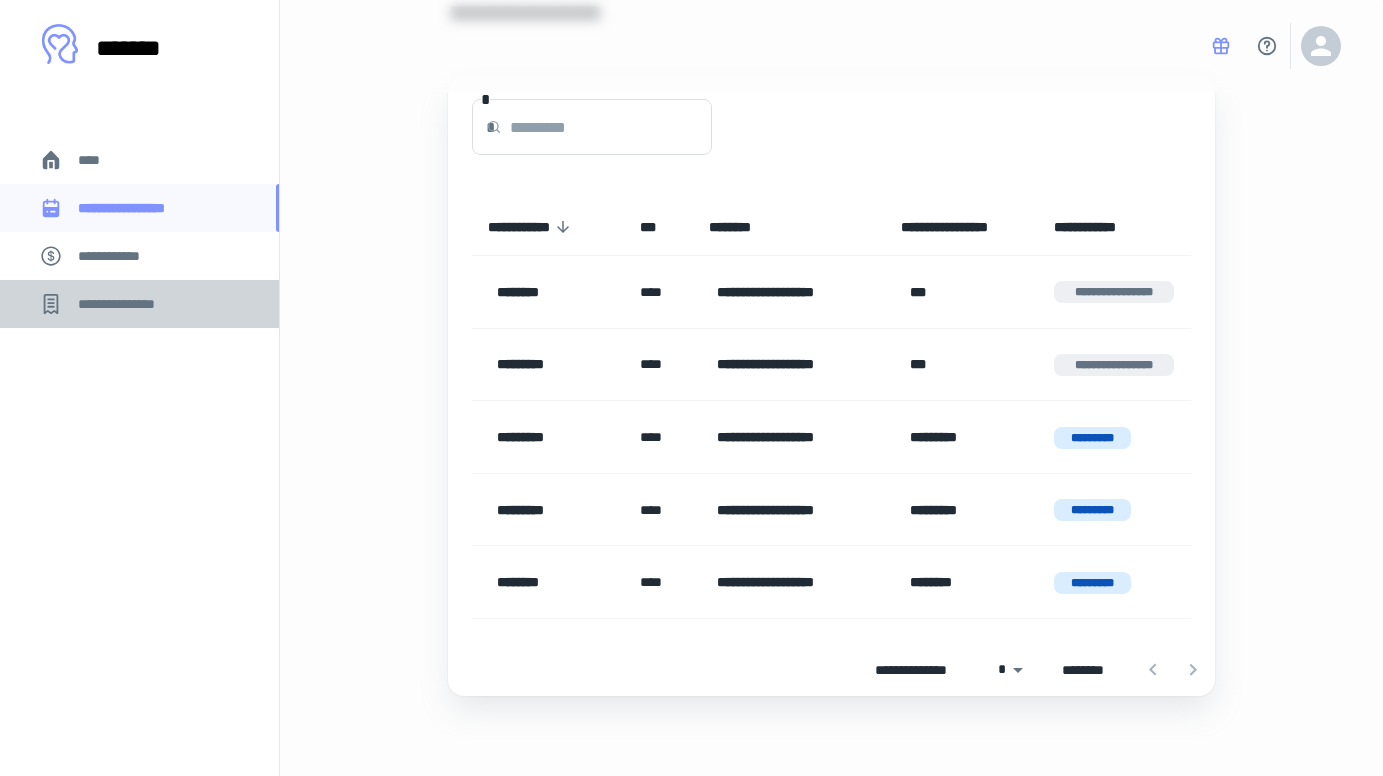 click on "**********" at bounding box center (139, 304) 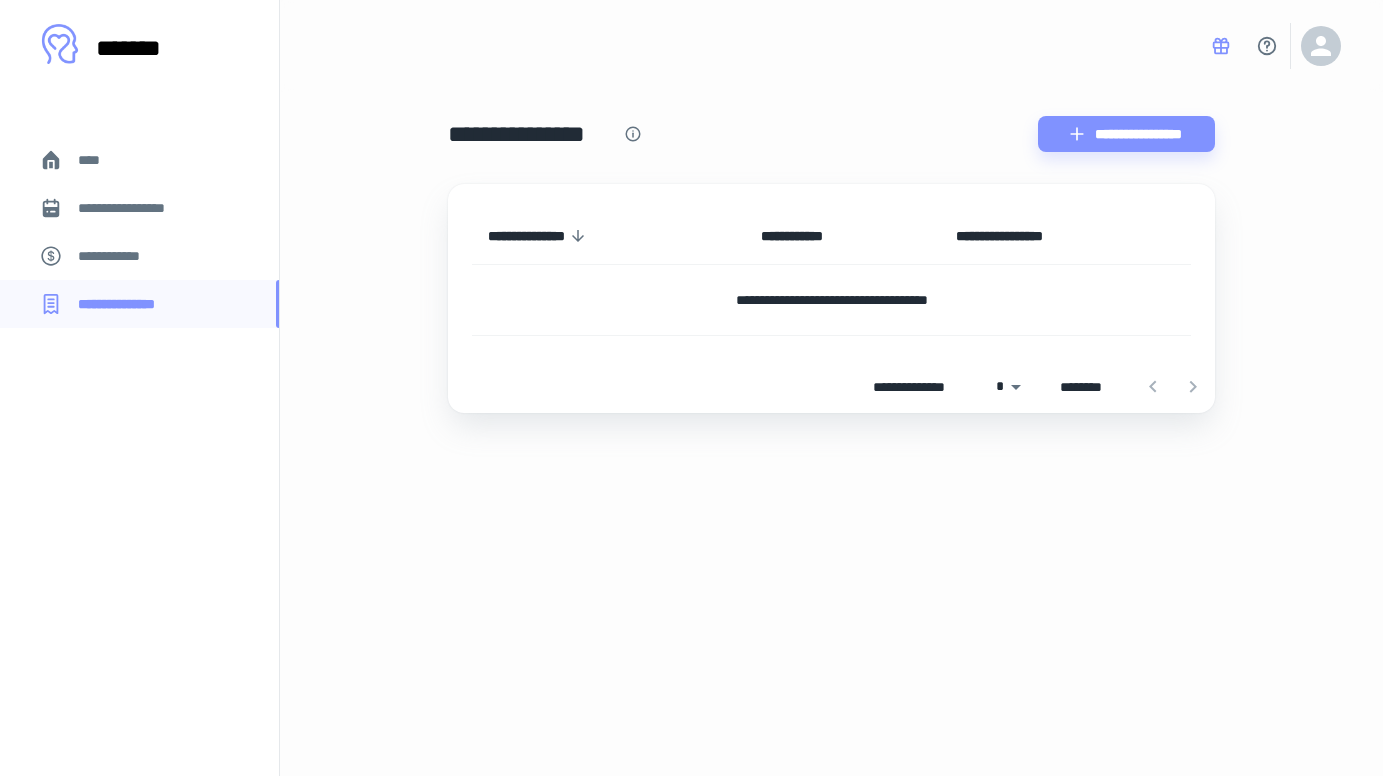 click on "**********" at bounding box center [119, 256] 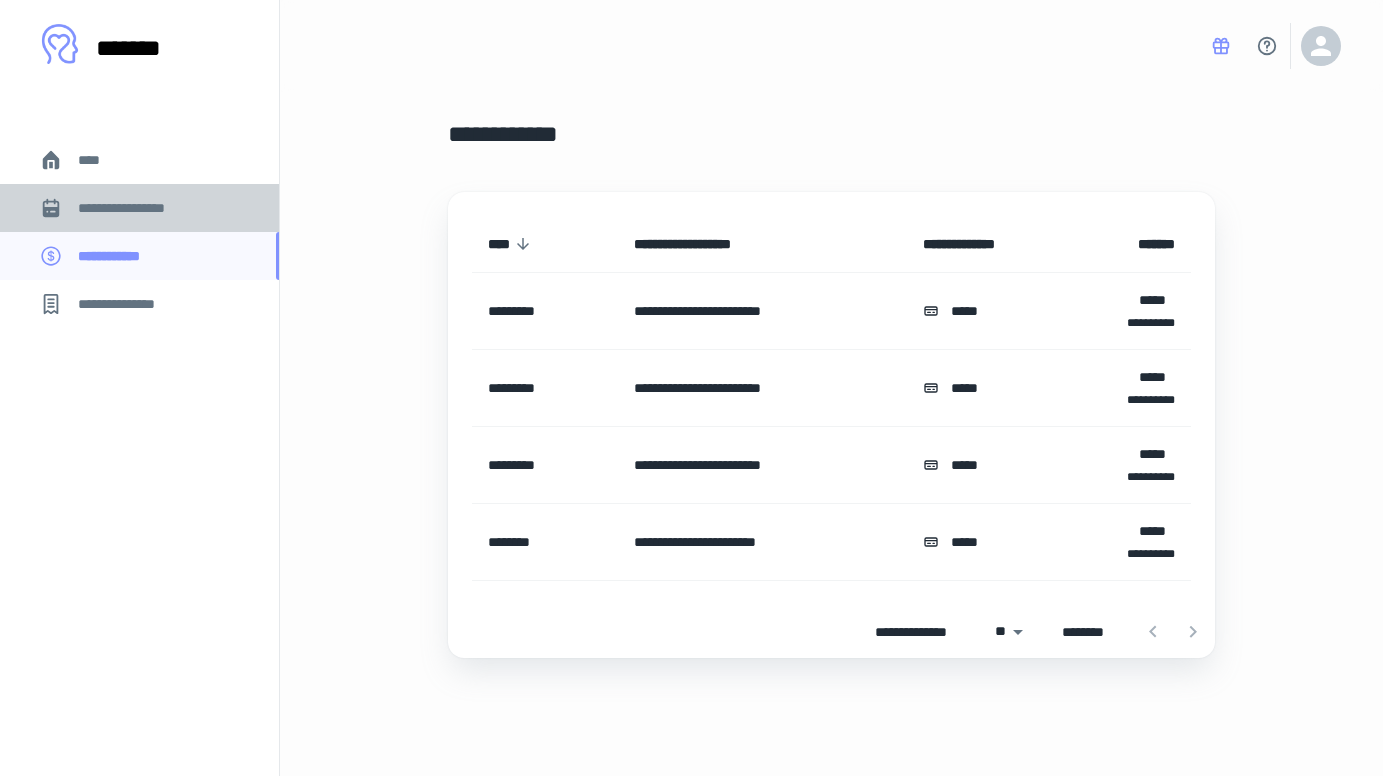 click on "**********" at bounding box center [136, 208] 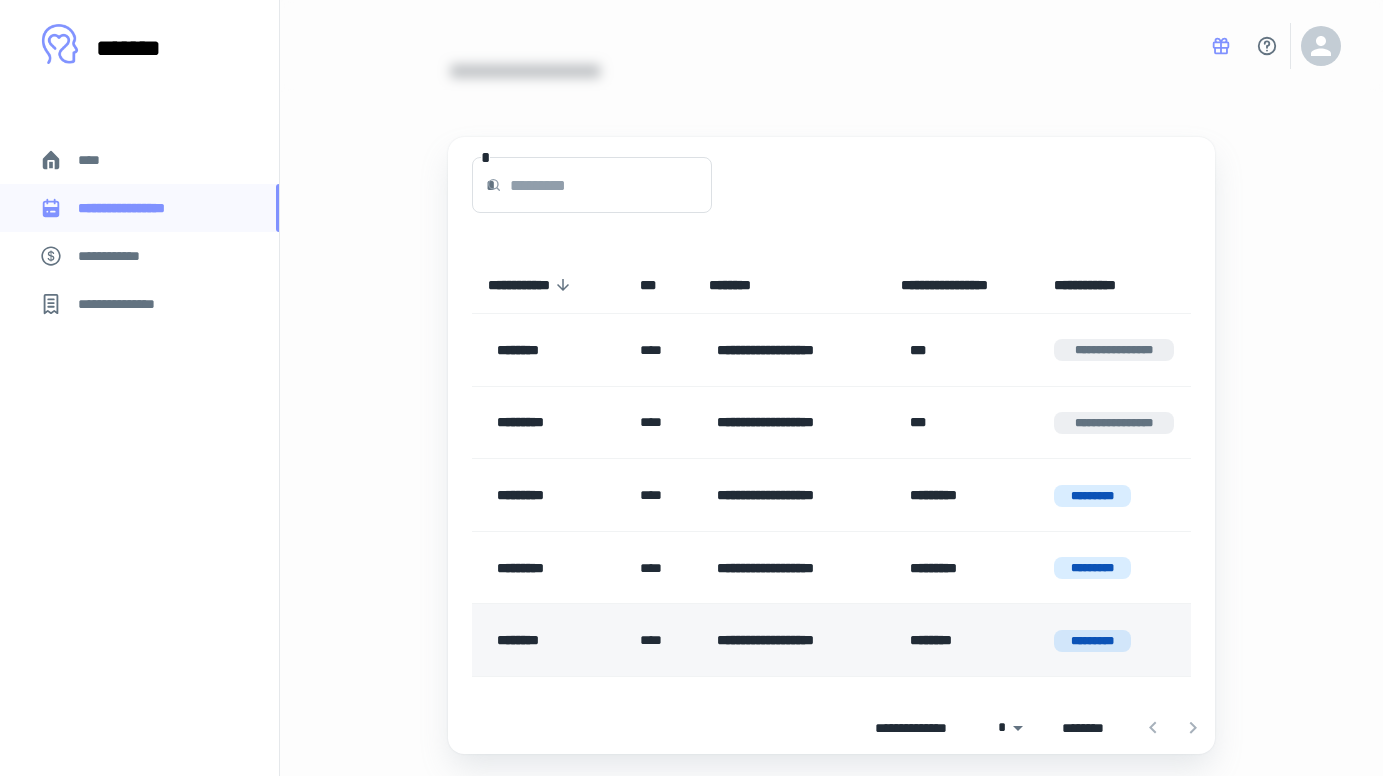 scroll, scrollTop: 121, scrollLeft: 0, axis: vertical 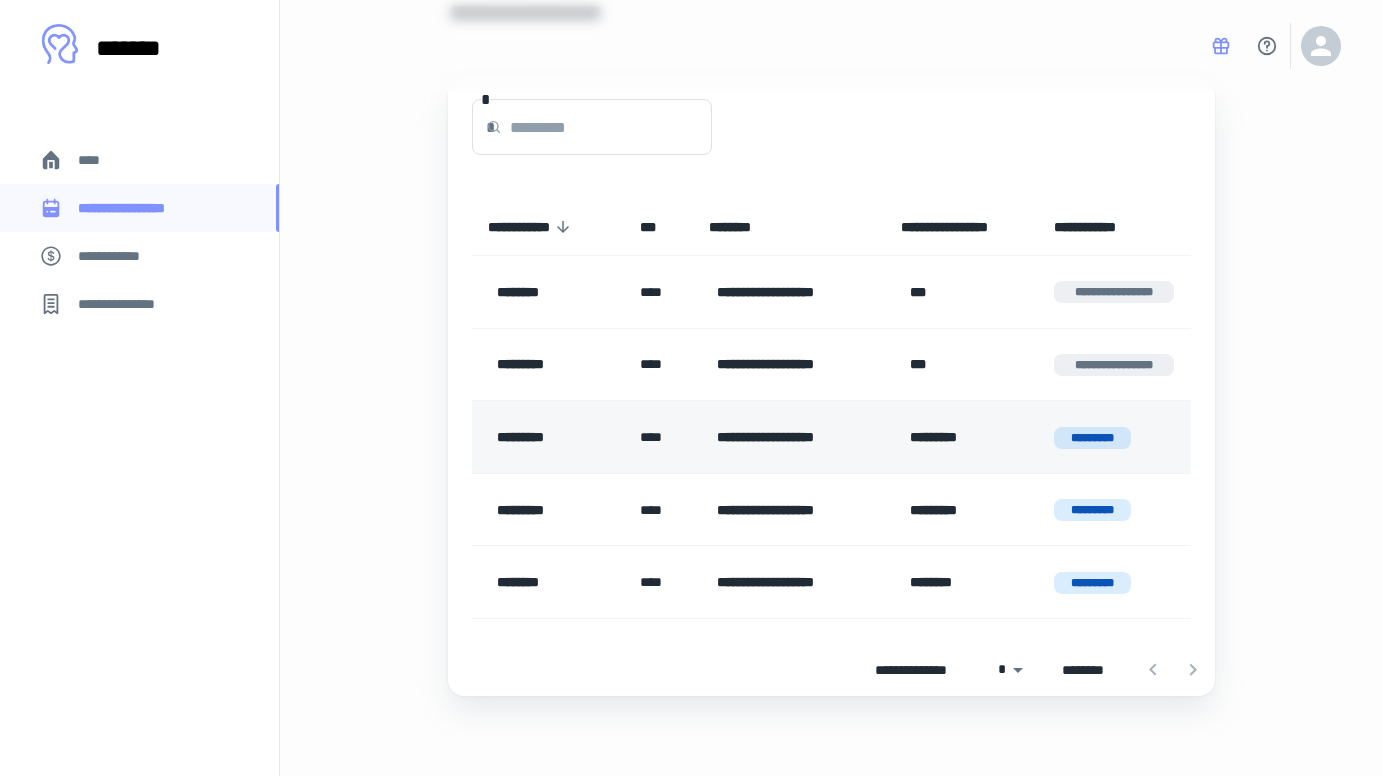 click on "*********" at bounding box center (1092, 438) 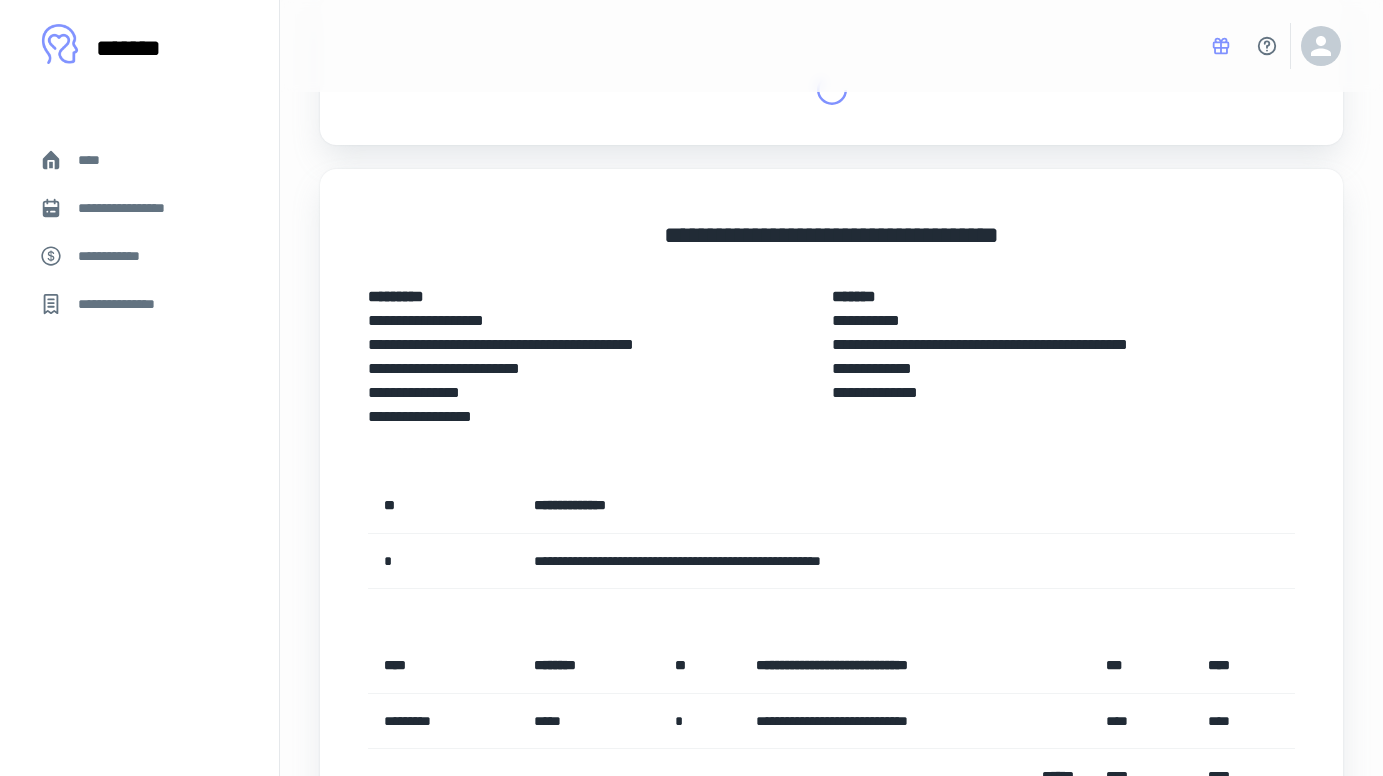 scroll, scrollTop: 0, scrollLeft: 0, axis: both 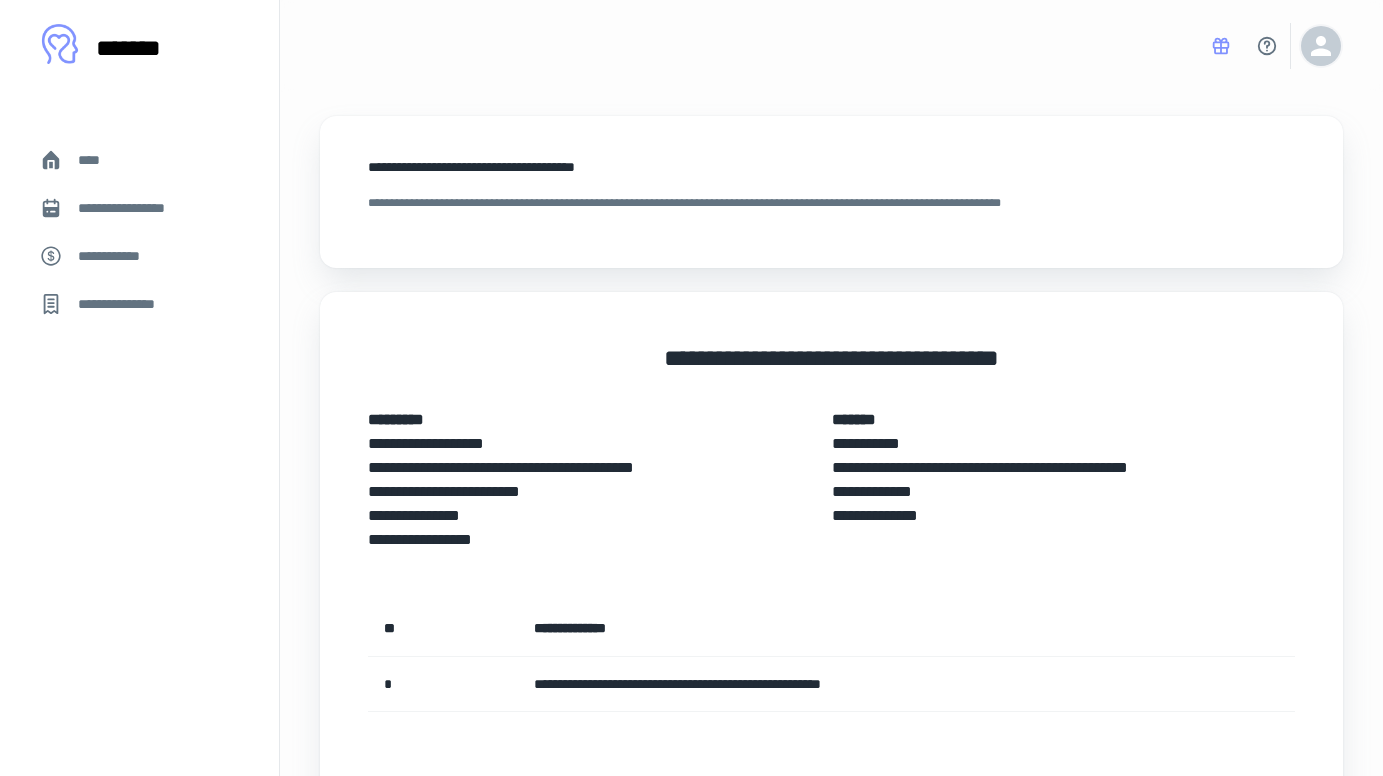 click 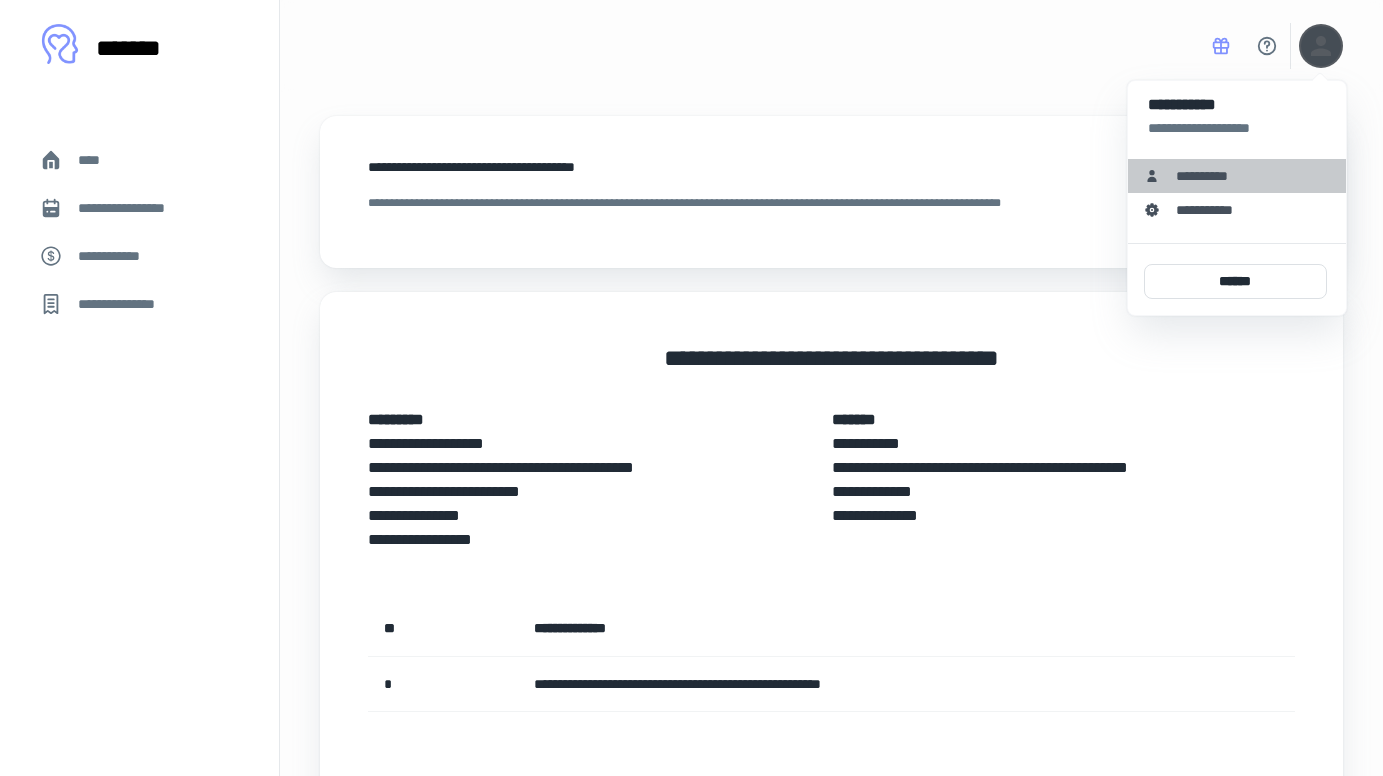 click on "**********" at bounding box center (1209, 176) 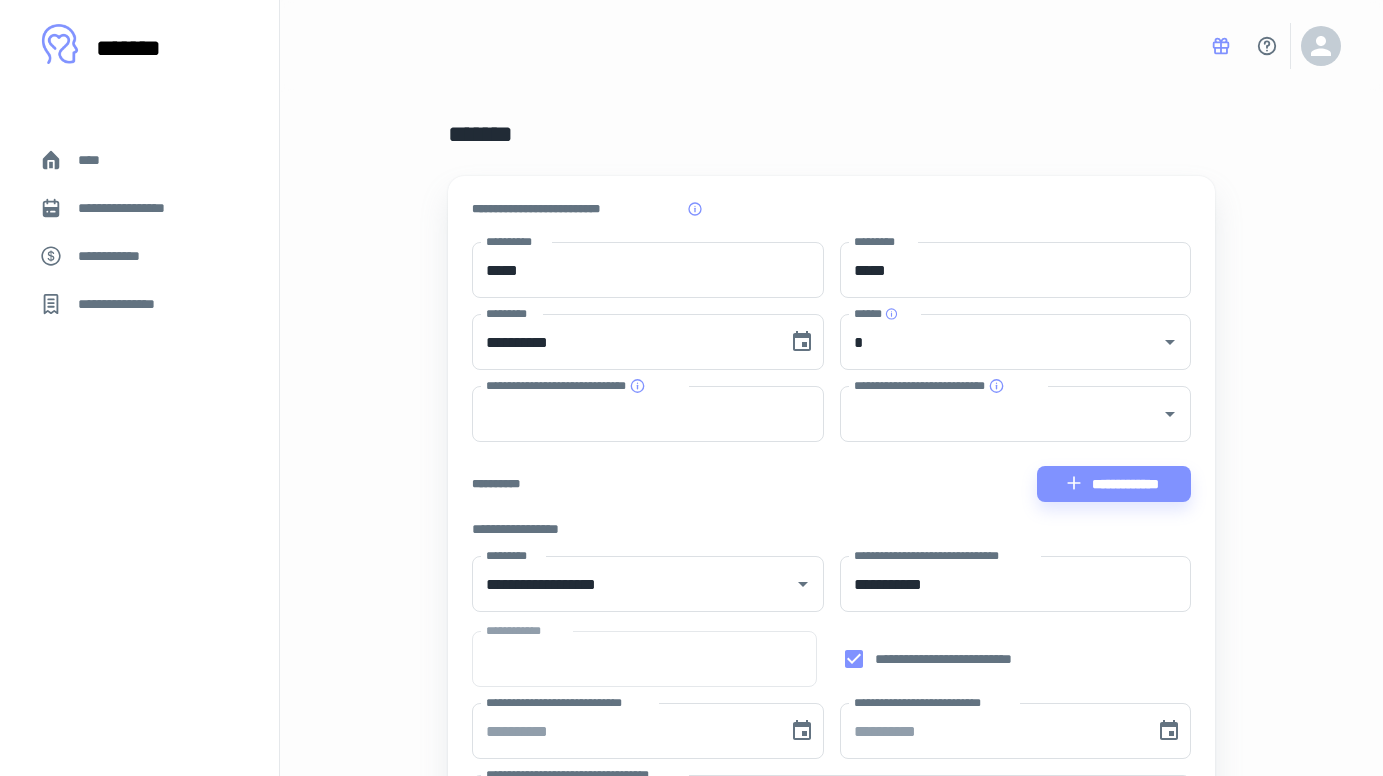 click on "****" at bounding box center [97, 160] 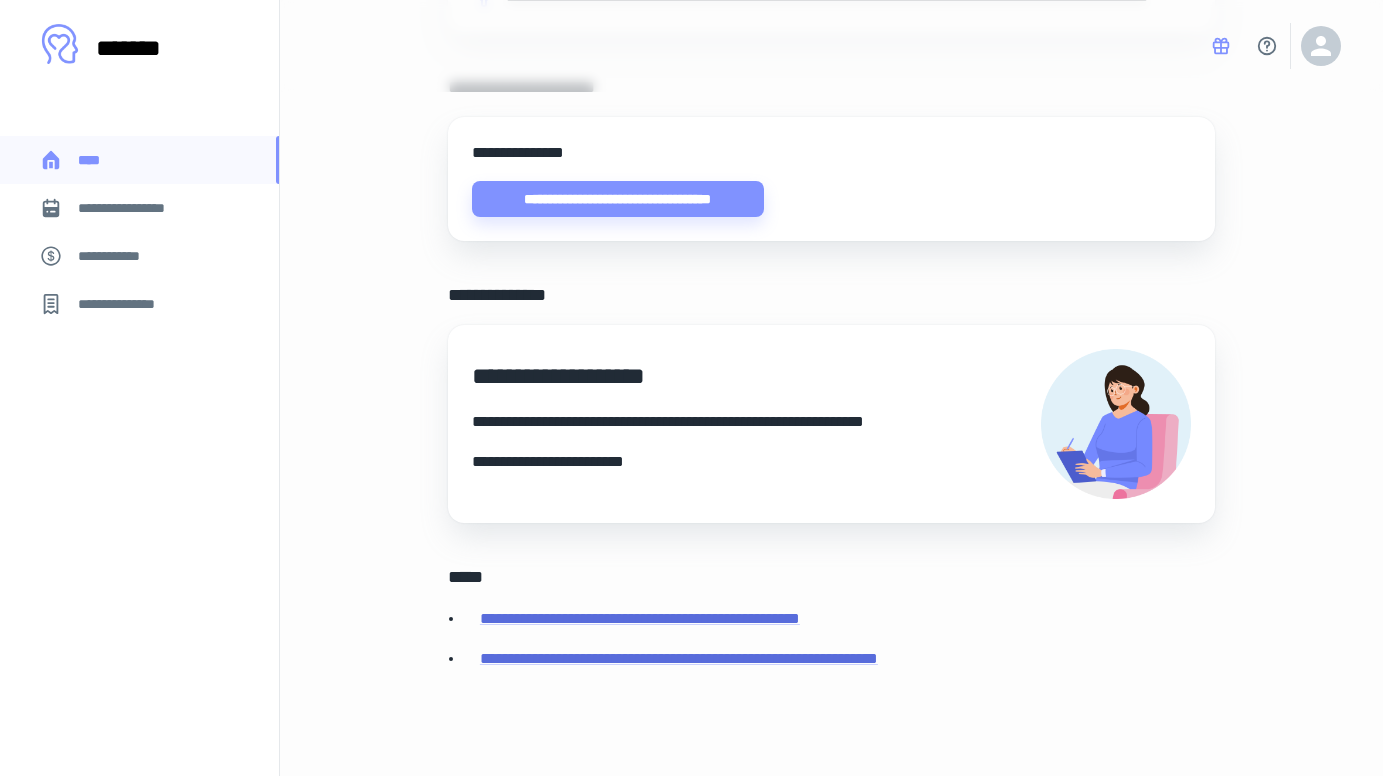 scroll, scrollTop: 691, scrollLeft: 0, axis: vertical 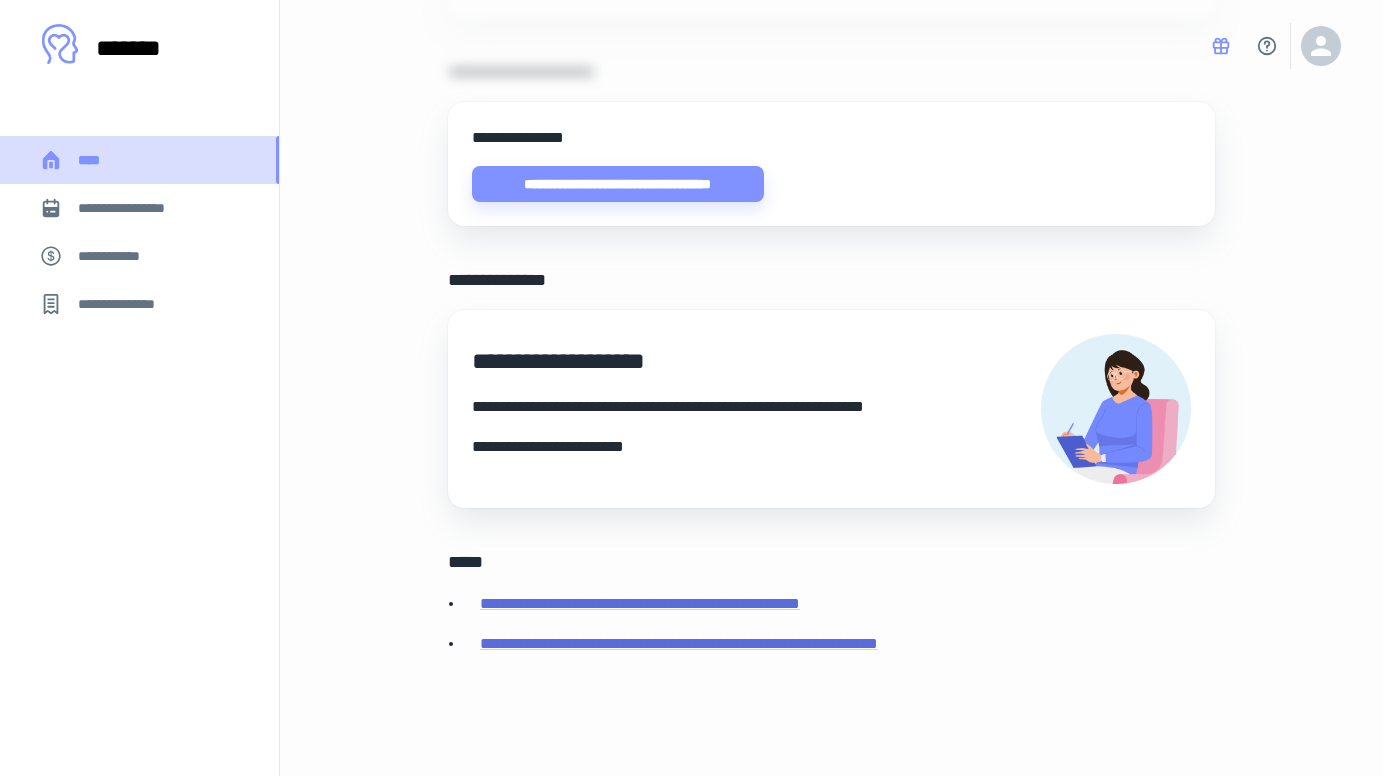 click on "****" at bounding box center [139, 160] 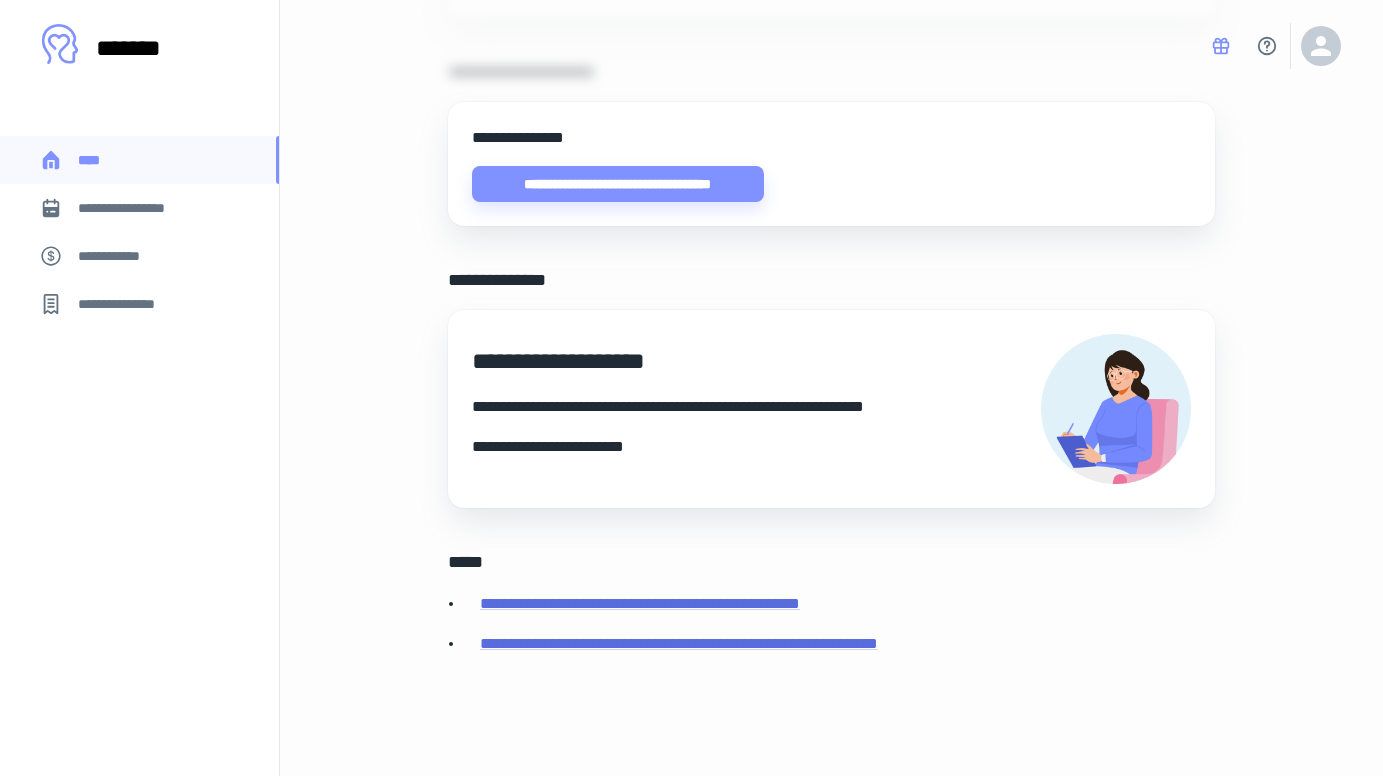 click on "**********" at bounding box center (136, 208) 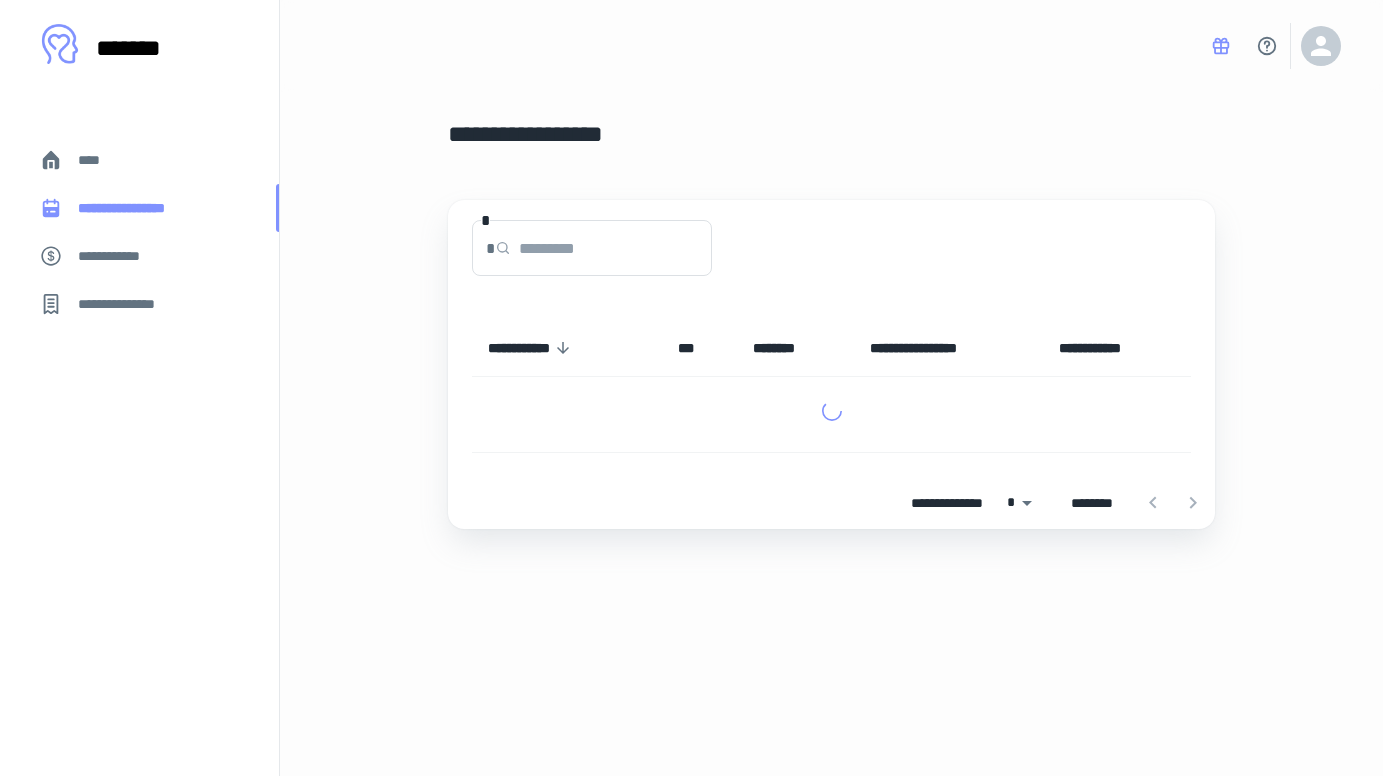scroll, scrollTop: 0, scrollLeft: 0, axis: both 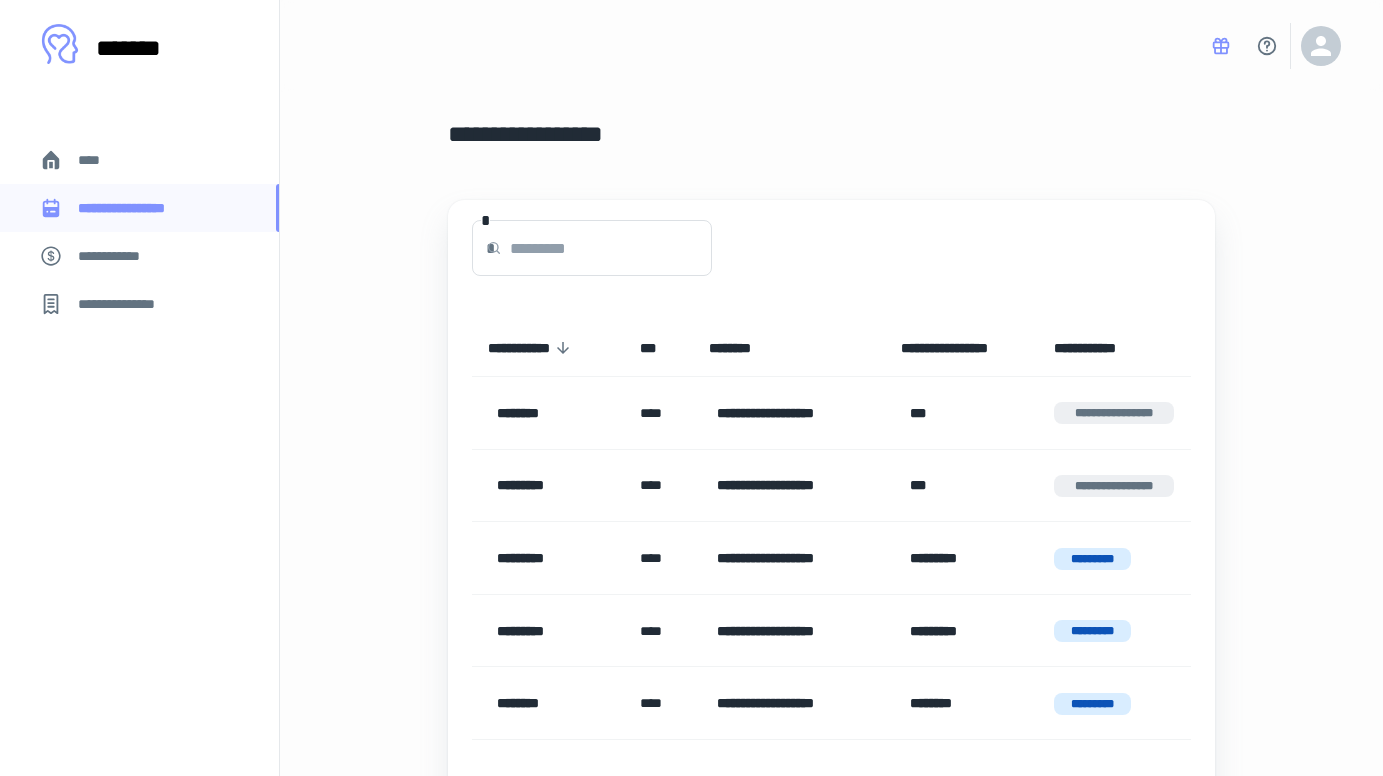 click on "**********" at bounding box center [1113, 413] 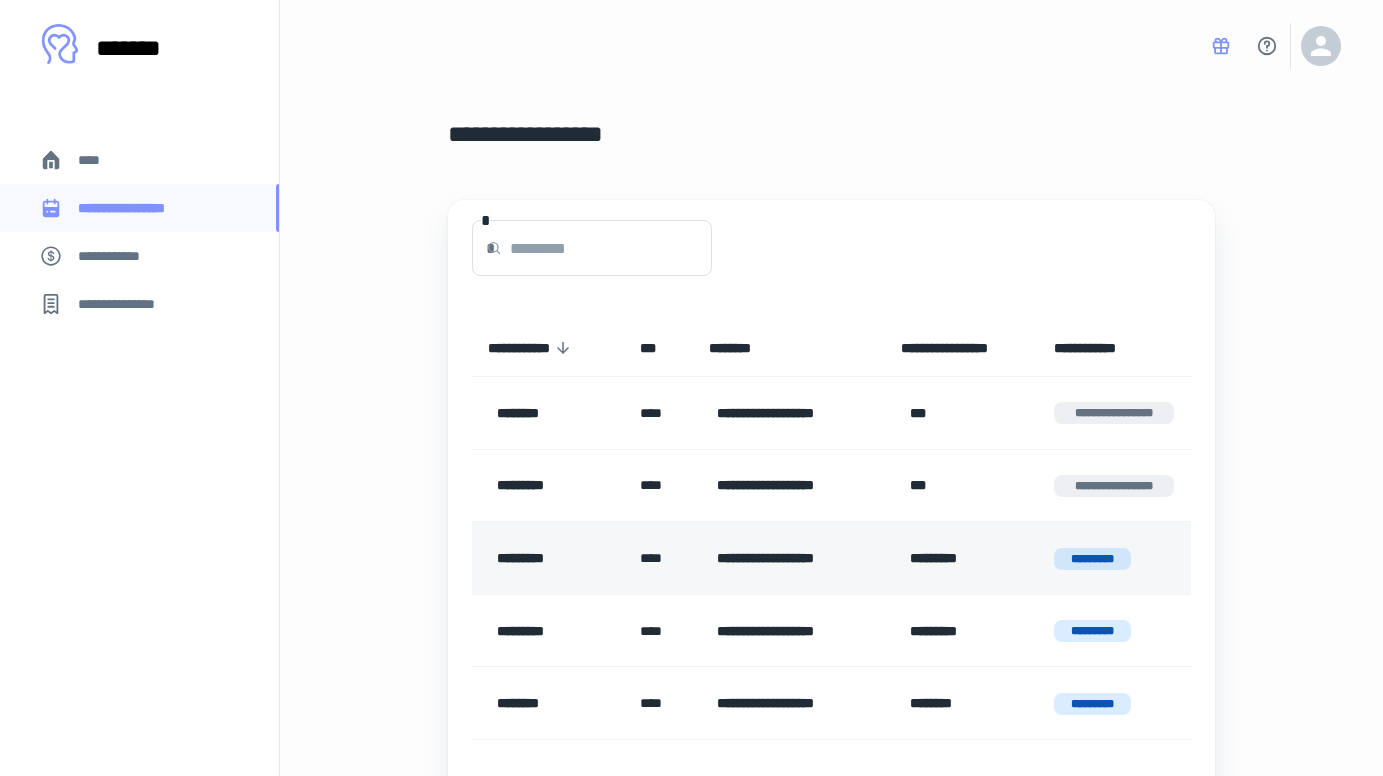 click on "*********" at bounding box center [1092, 559] 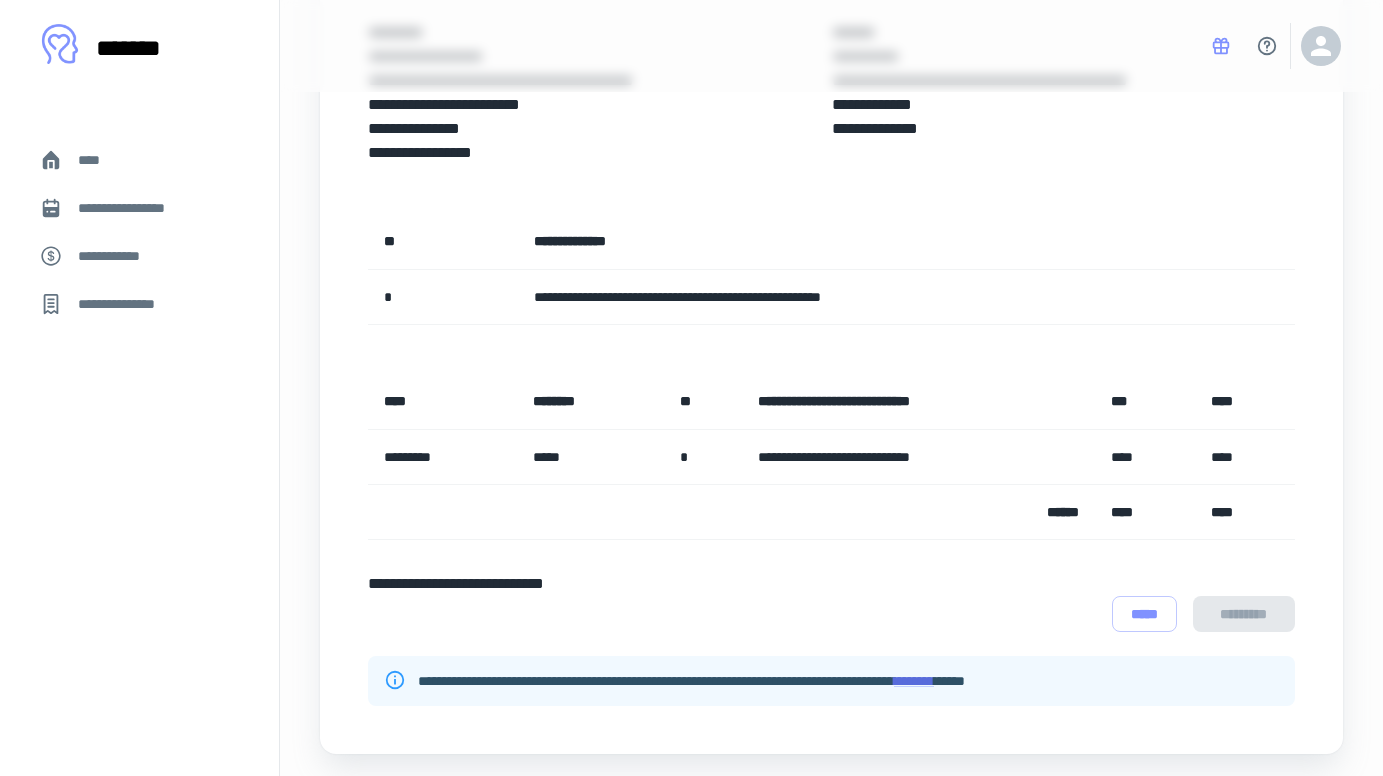 scroll, scrollTop: 394, scrollLeft: 0, axis: vertical 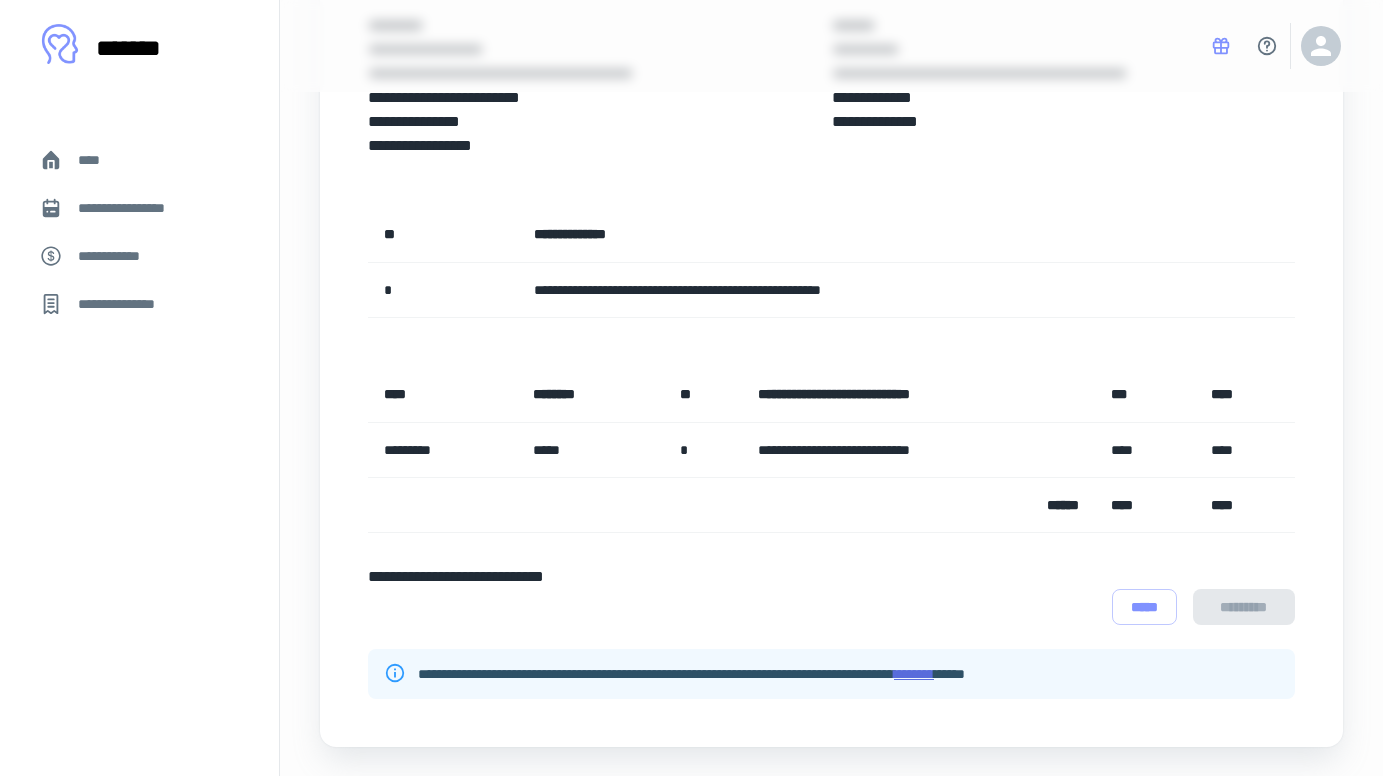 click on "********" at bounding box center [914, 674] 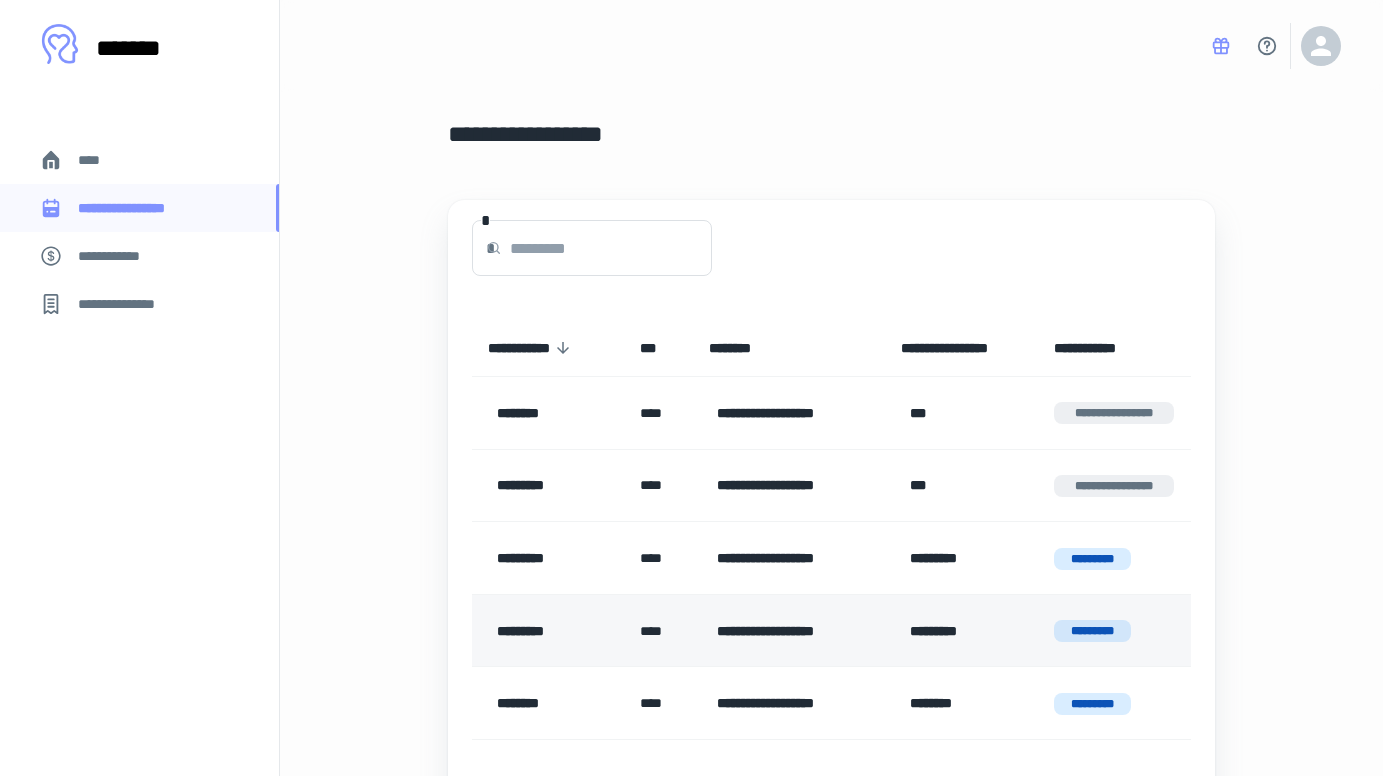 click on "**********" at bounding box center [788, 631] 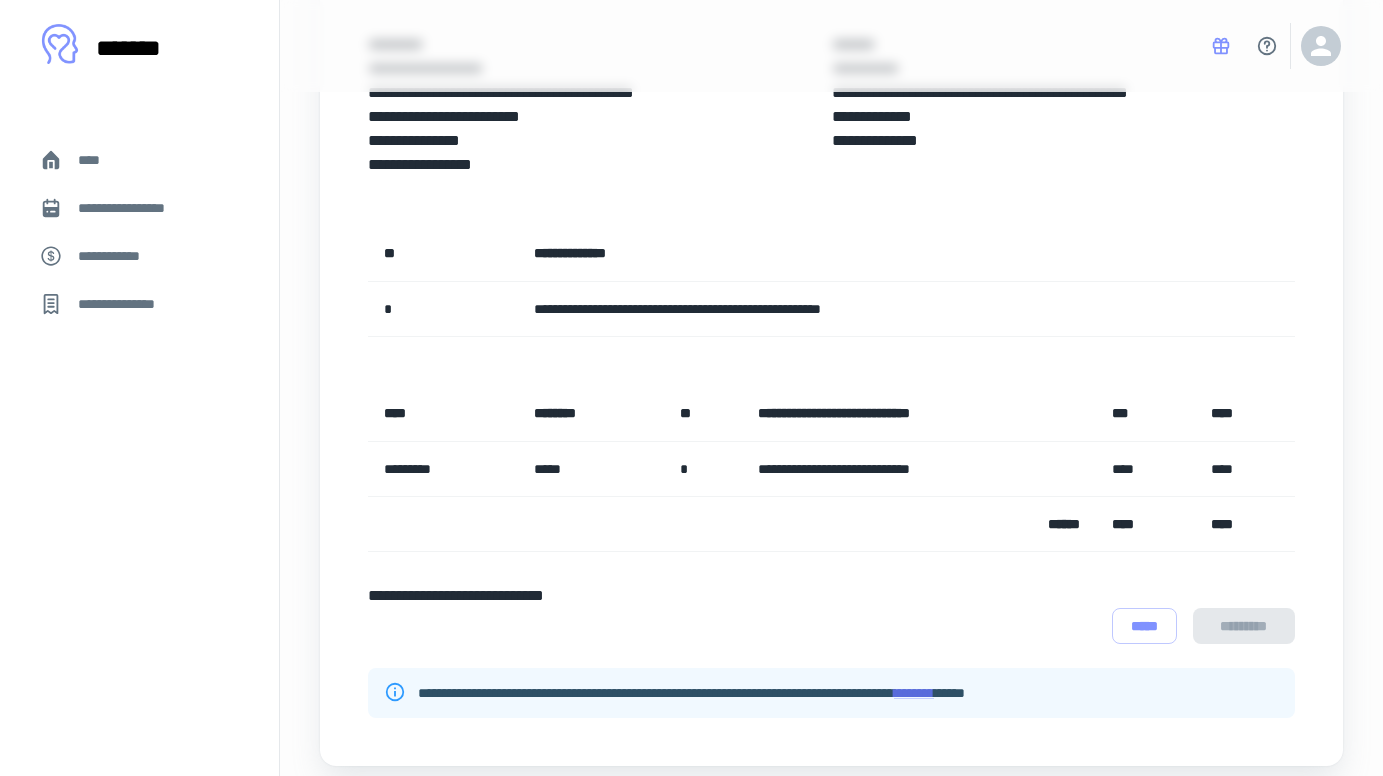 scroll, scrollTop: 445, scrollLeft: 0, axis: vertical 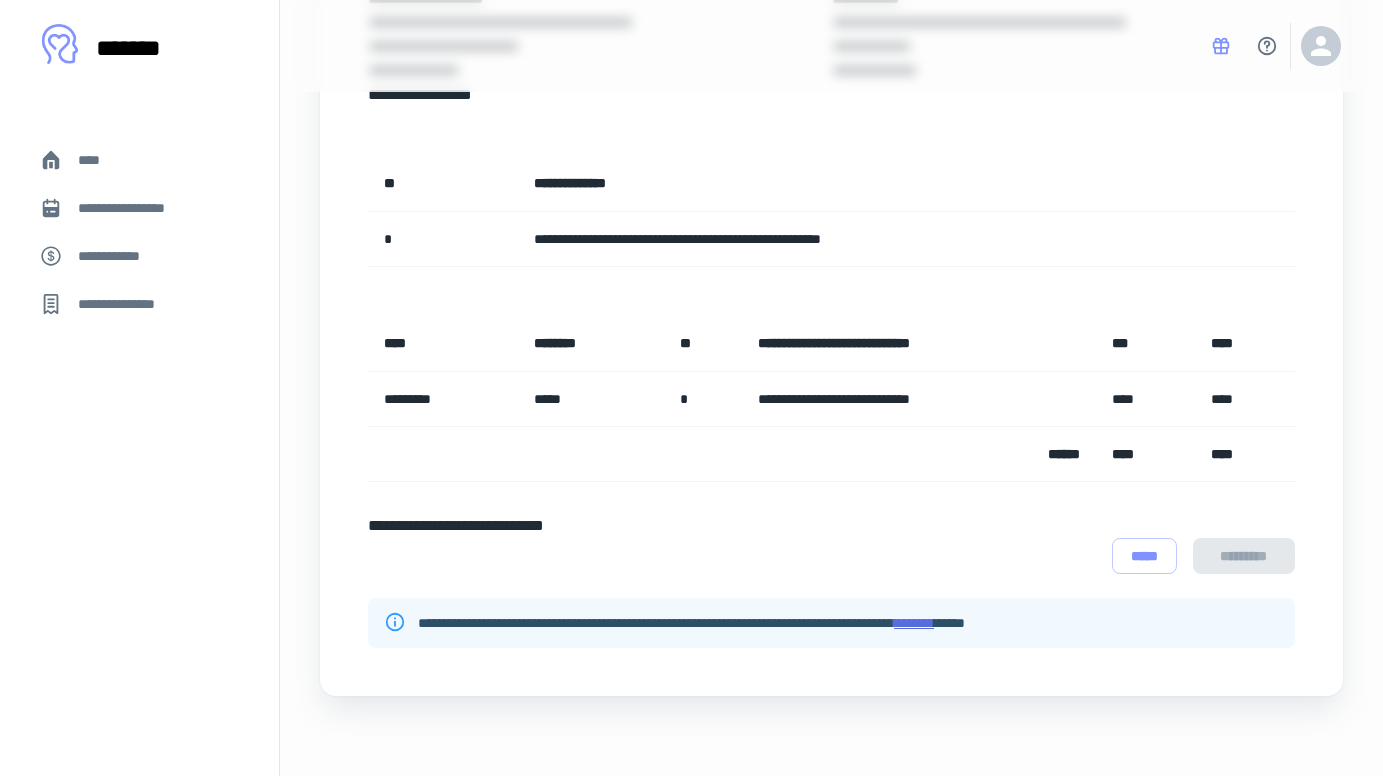 click on "********" at bounding box center (914, 623) 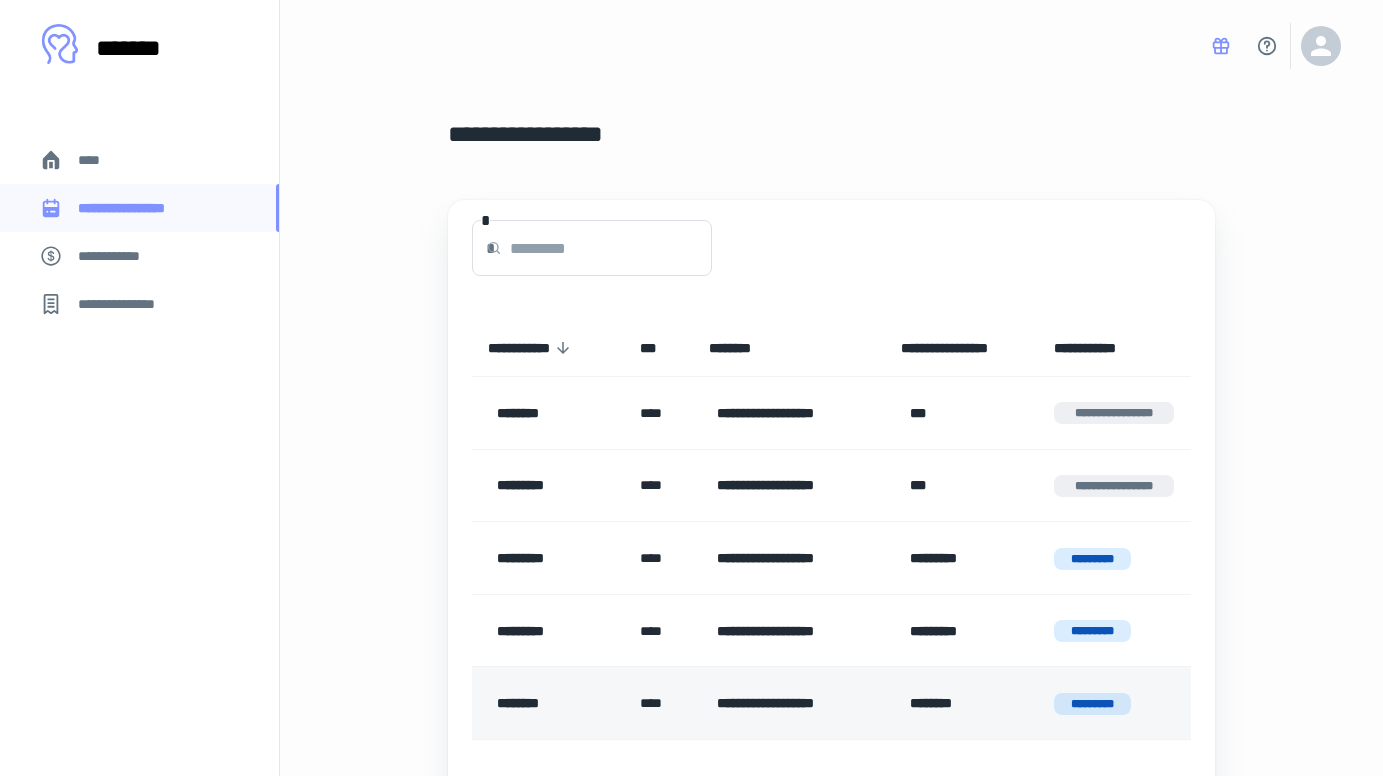 click on "********" at bounding box center (961, 703) 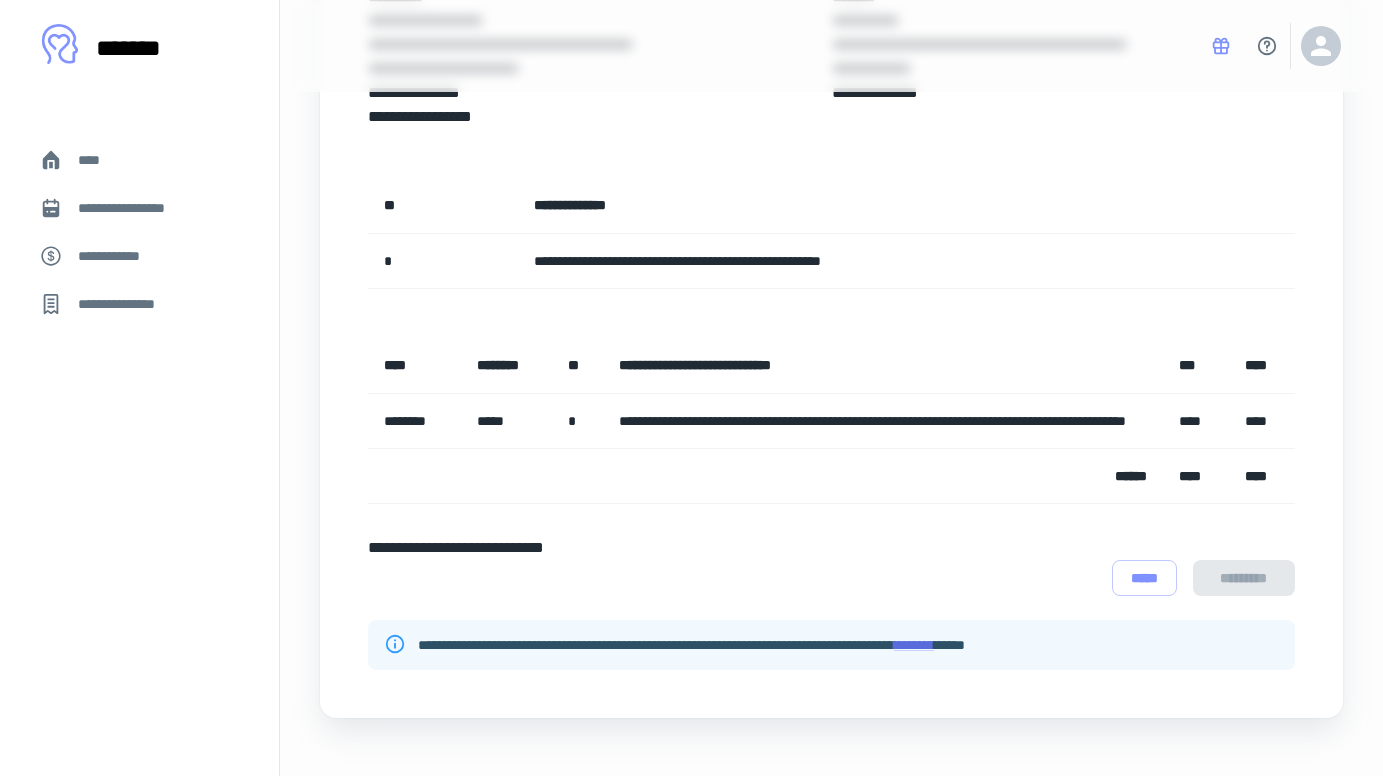 scroll, scrollTop: 491, scrollLeft: 0, axis: vertical 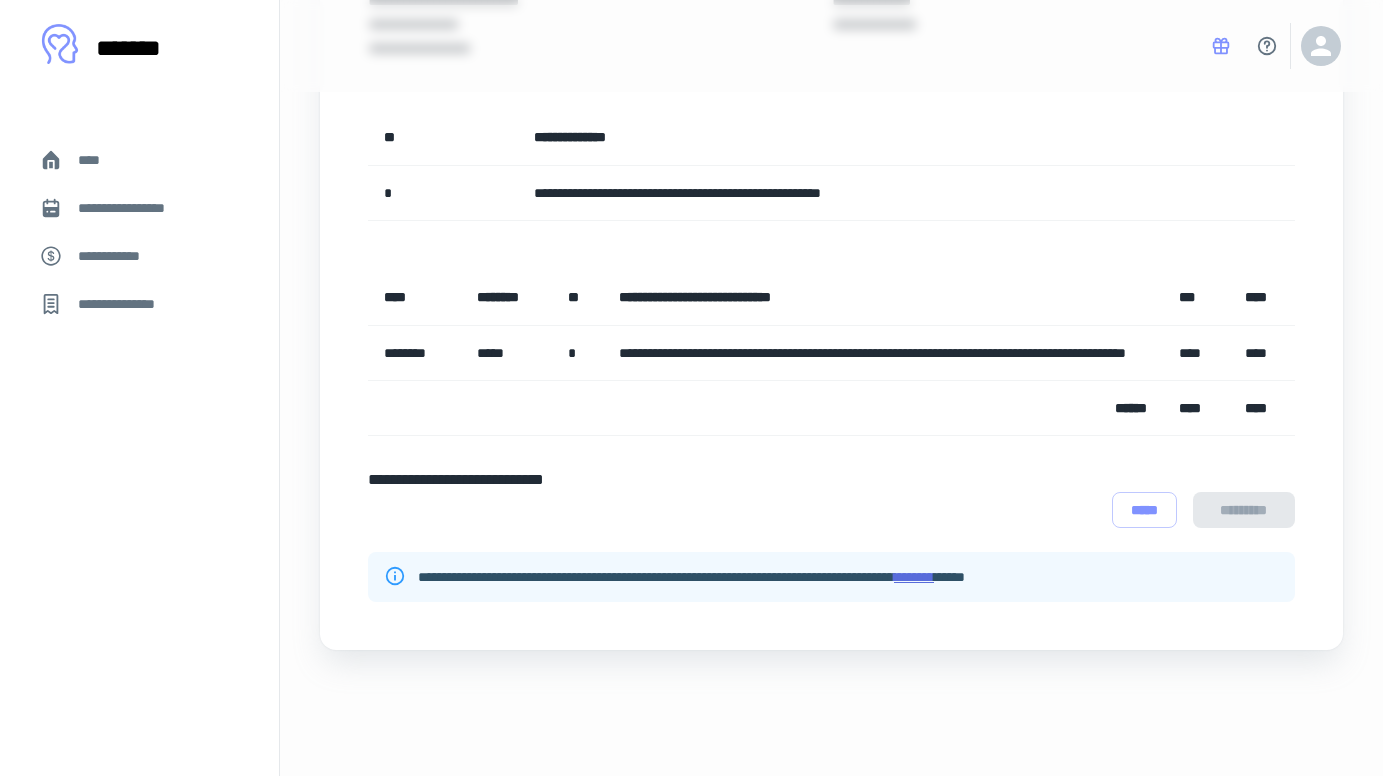 click on "********" at bounding box center (914, 577) 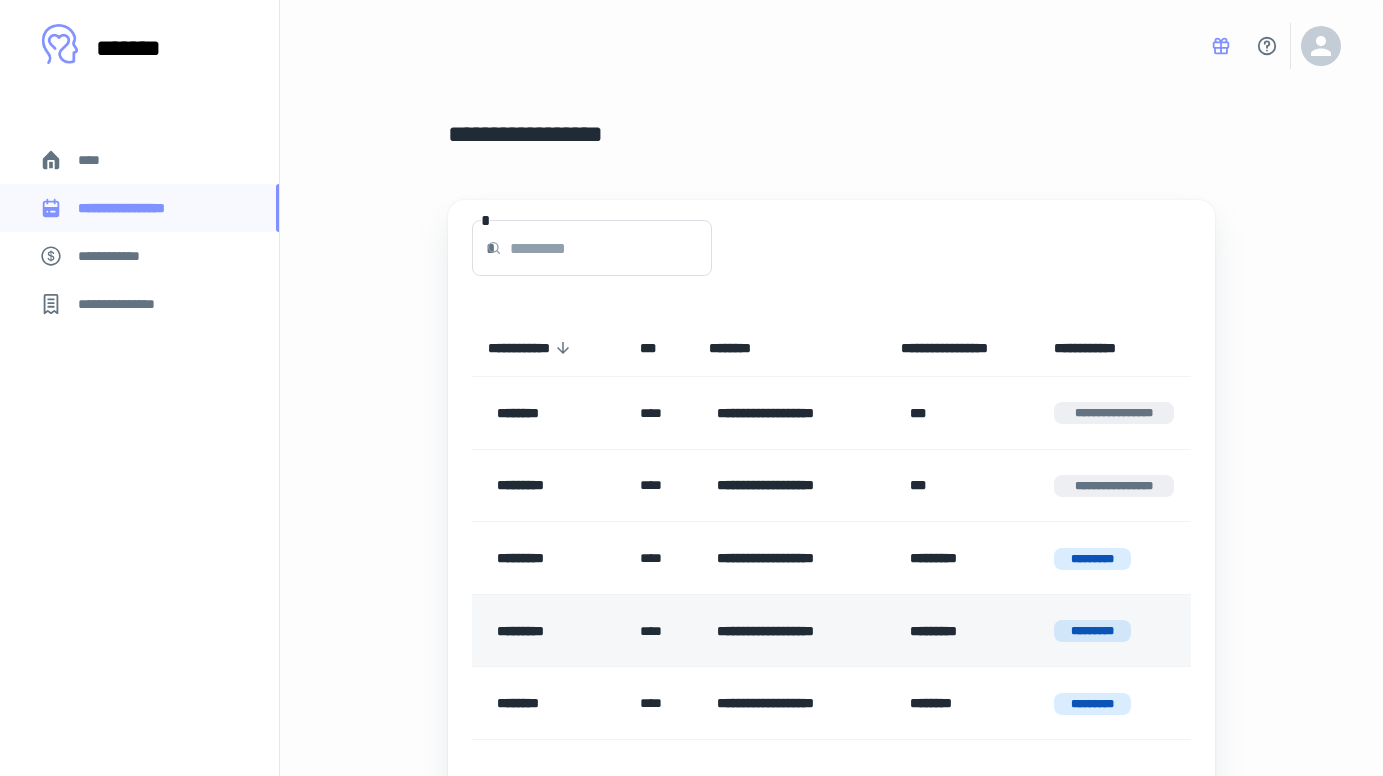 click on "*********" at bounding box center [961, 631] 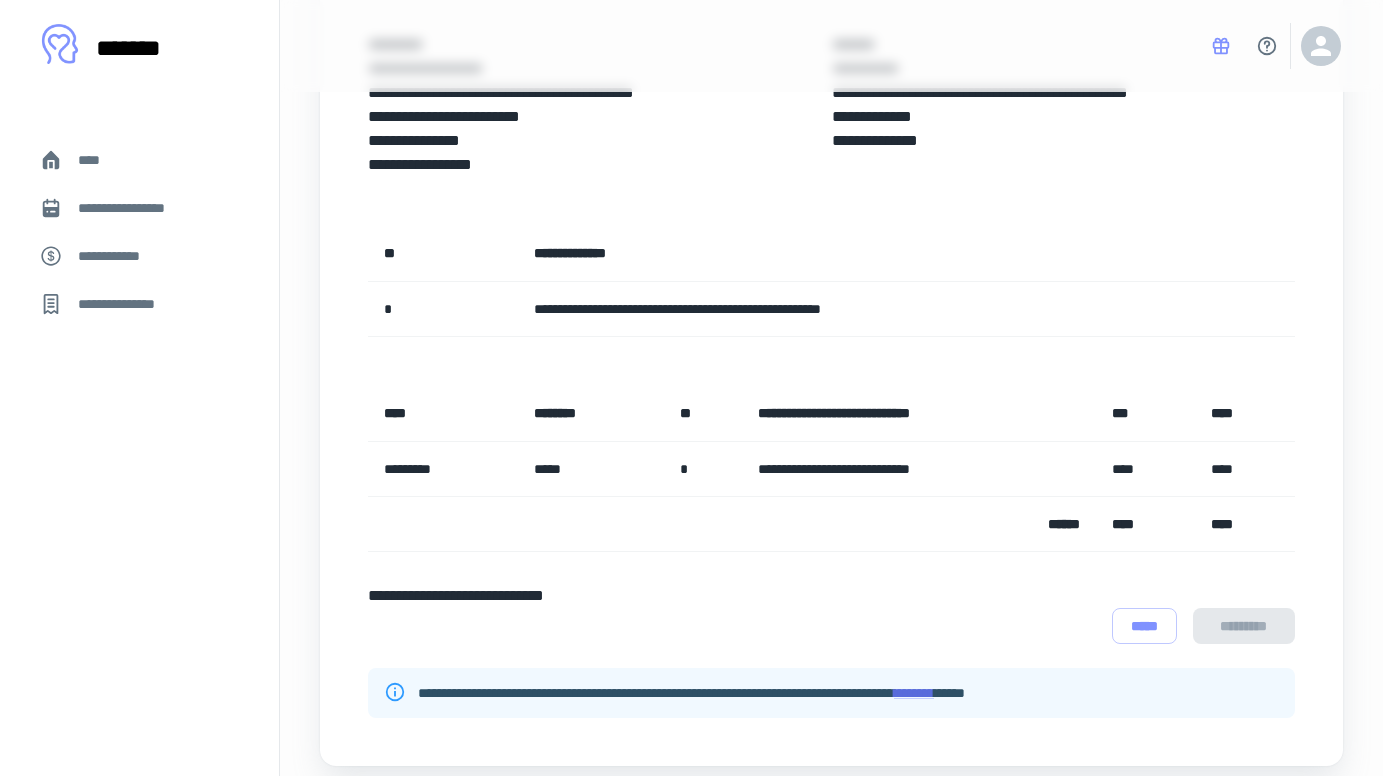 scroll, scrollTop: 376, scrollLeft: 0, axis: vertical 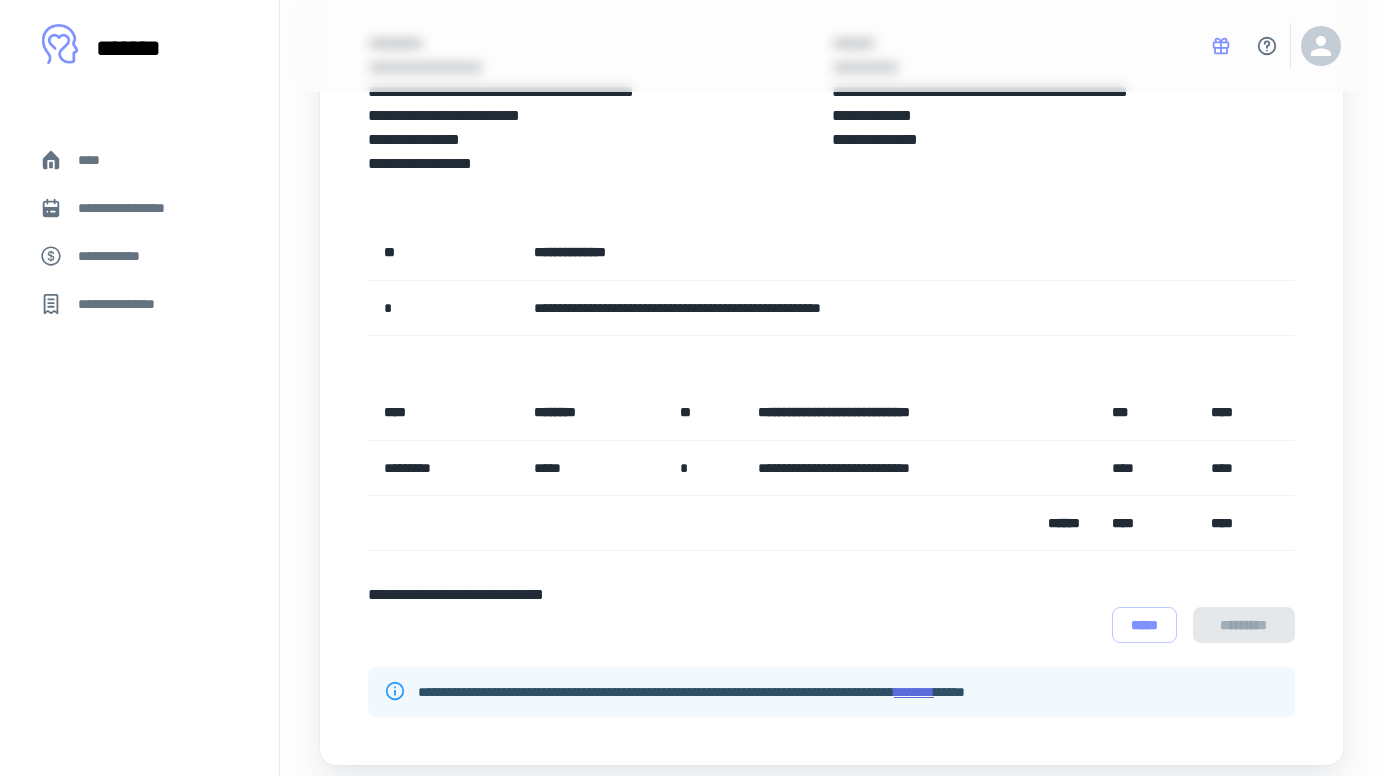 click on "********" at bounding box center [914, 692] 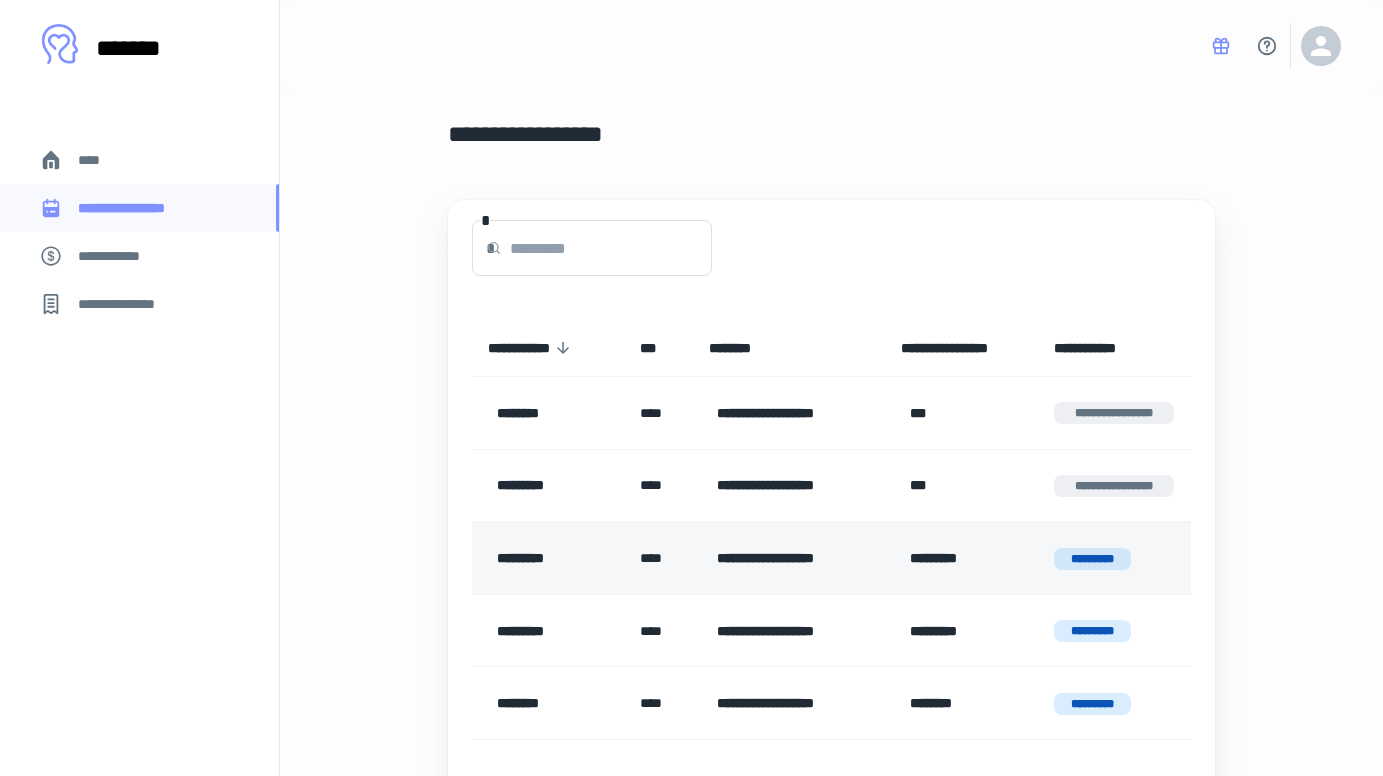 scroll, scrollTop: 121, scrollLeft: 0, axis: vertical 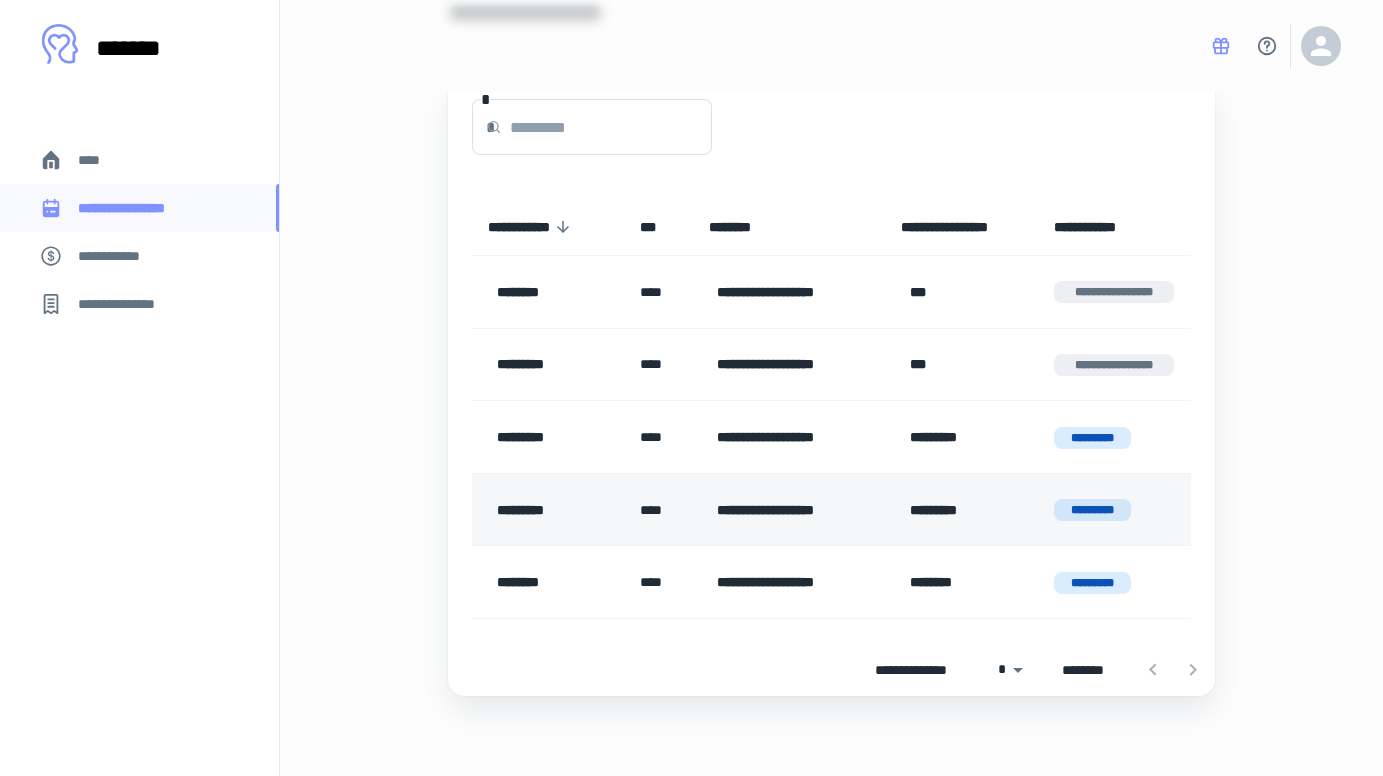 click on "*********" at bounding box center [961, 510] 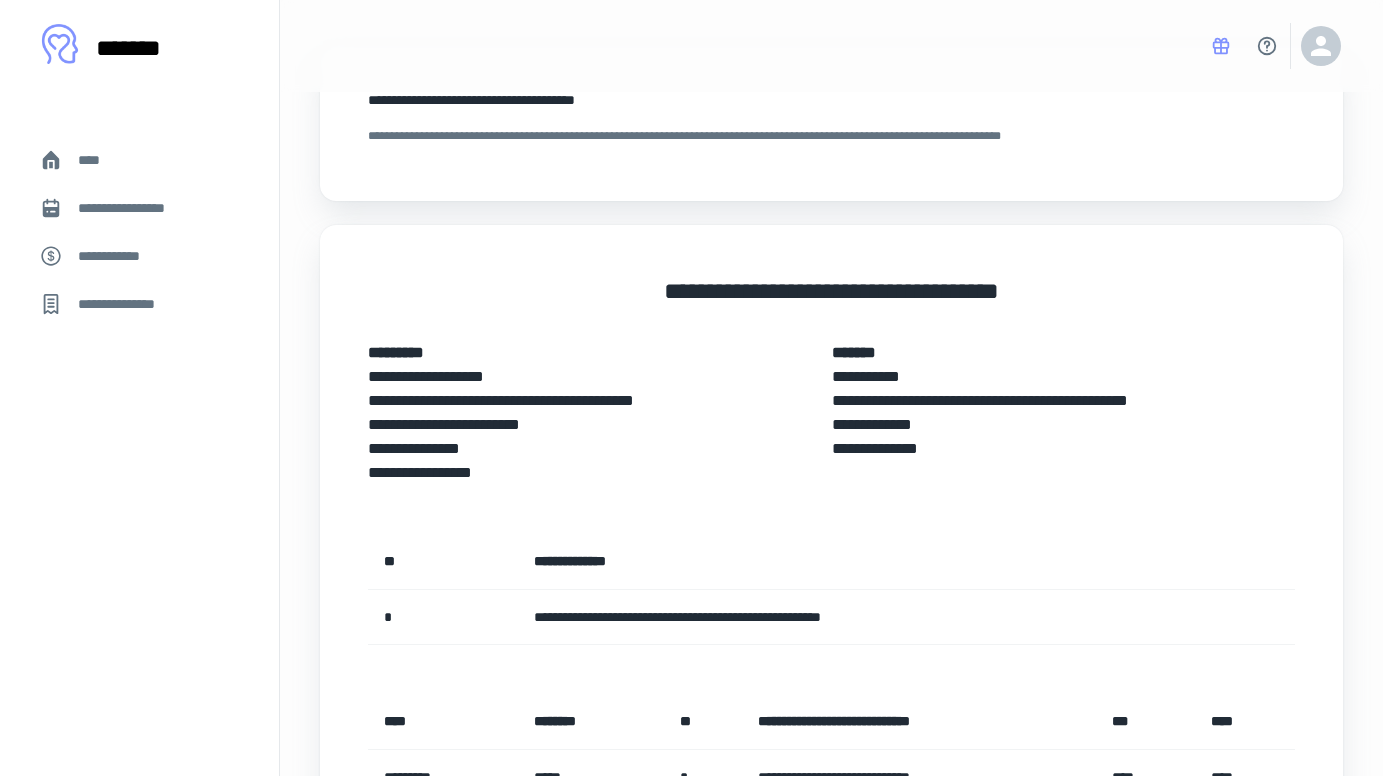 scroll, scrollTop: 0, scrollLeft: 0, axis: both 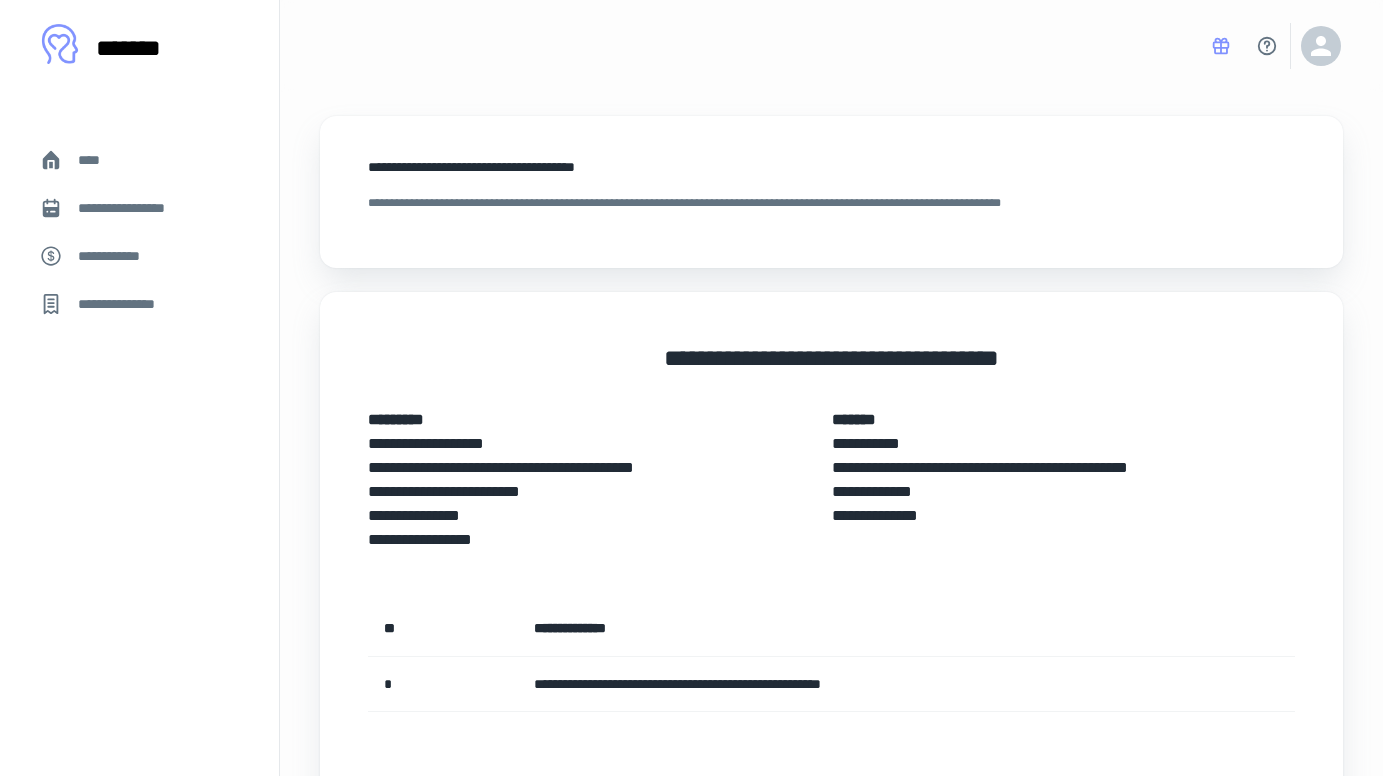 click on "**********" at bounding box center [119, 256] 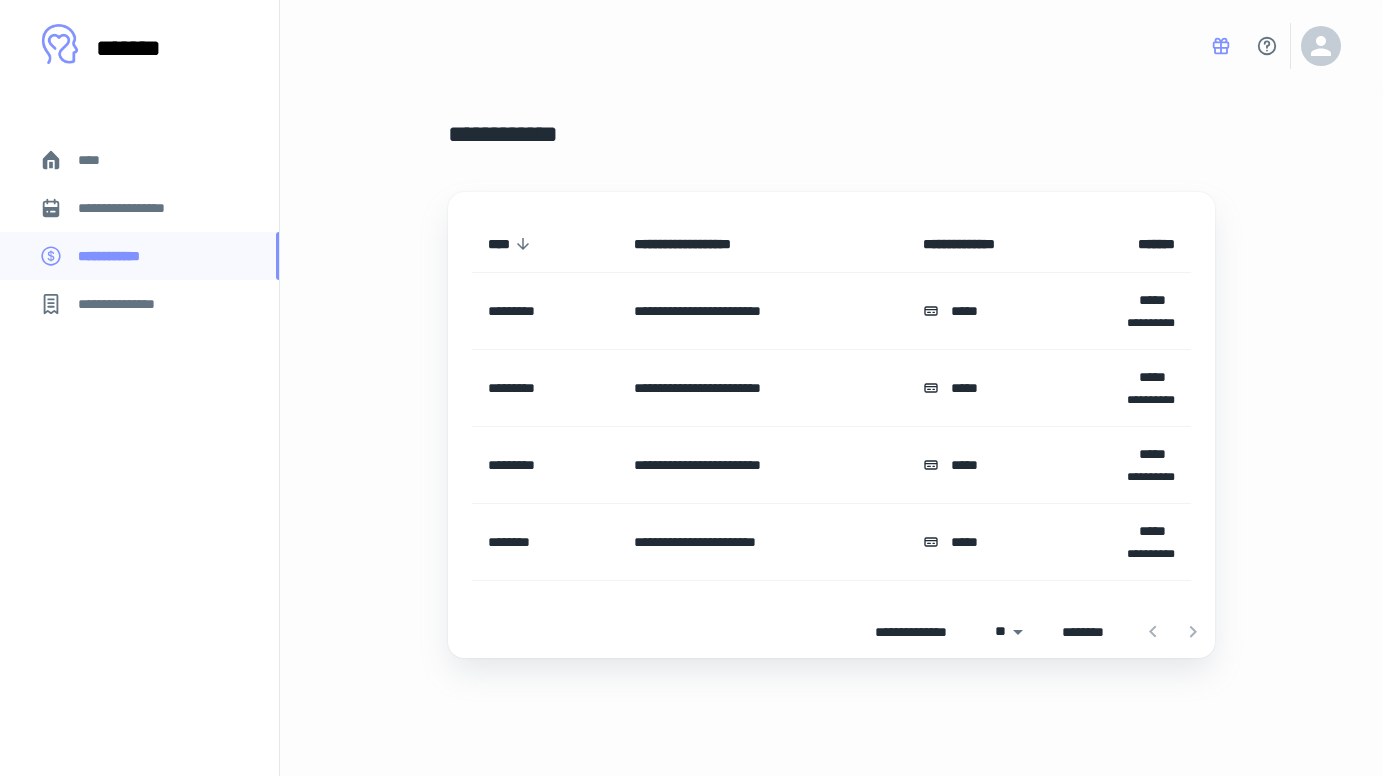 click on "**********" at bounding box center (136, 208) 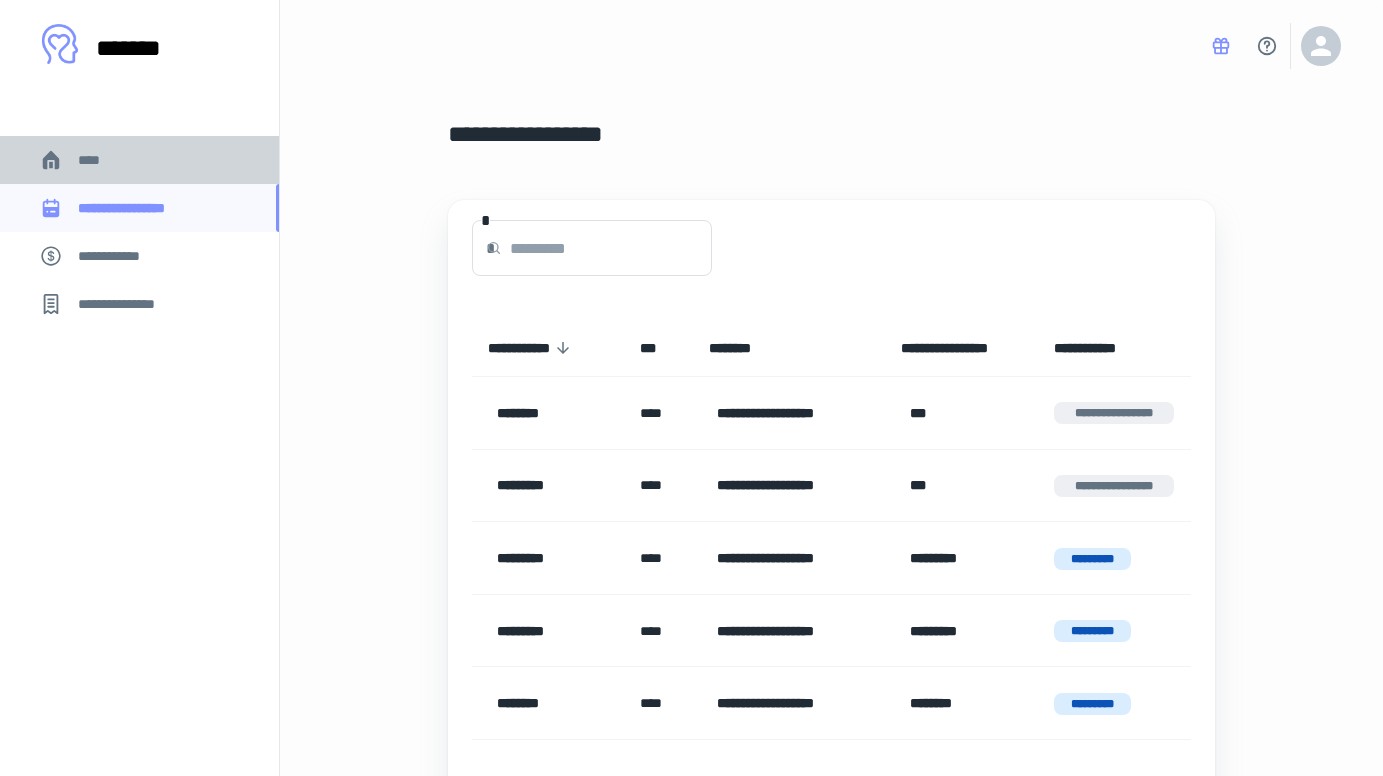 click on "****" at bounding box center [97, 160] 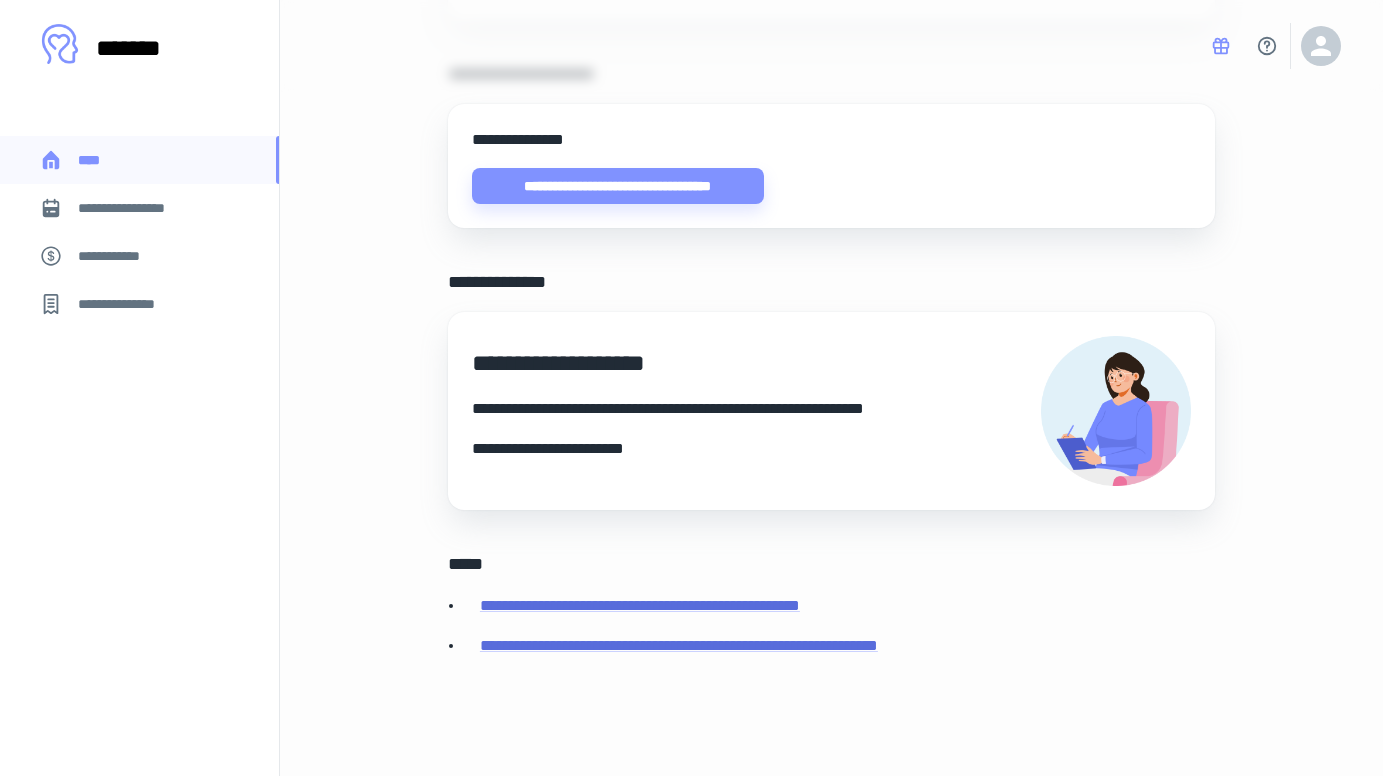 scroll, scrollTop: 691, scrollLeft: 0, axis: vertical 